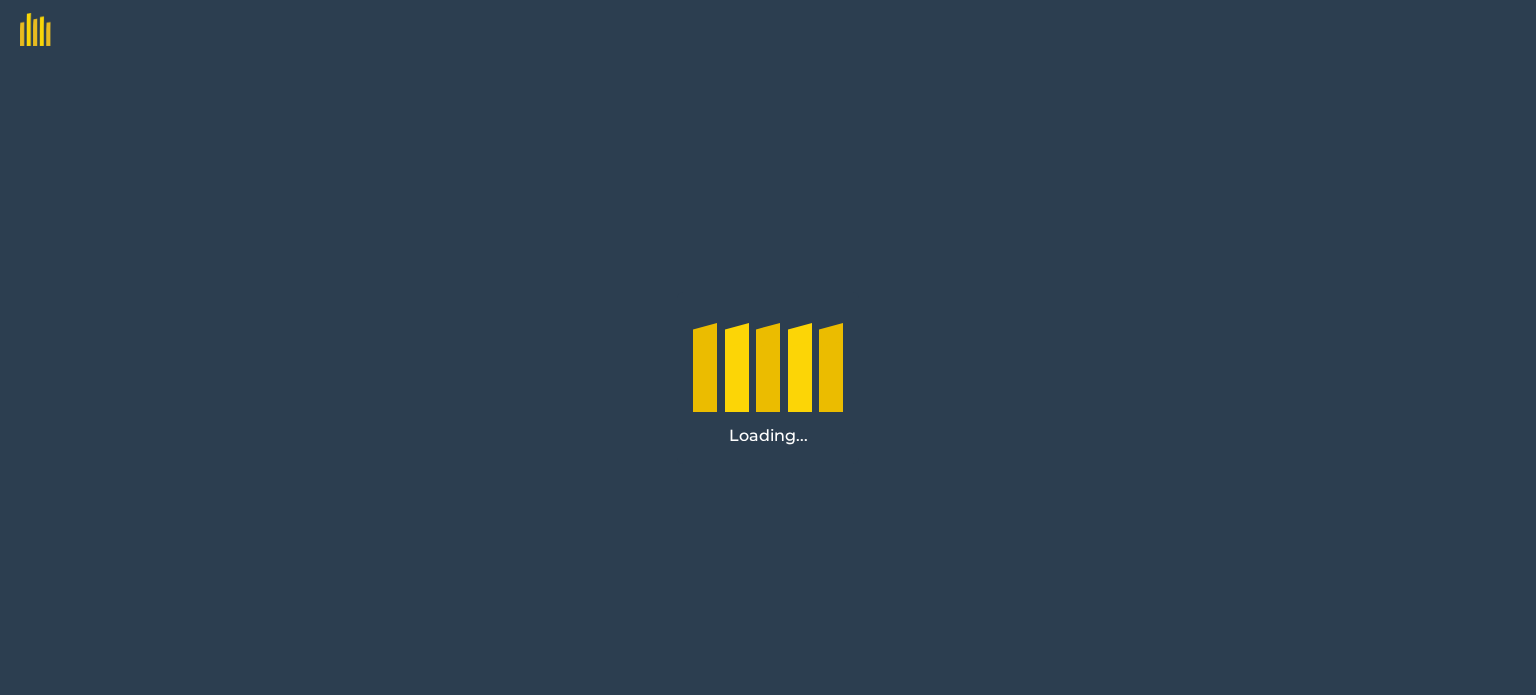 scroll, scrollTop: 0, scrollLeft: 0, axis: both 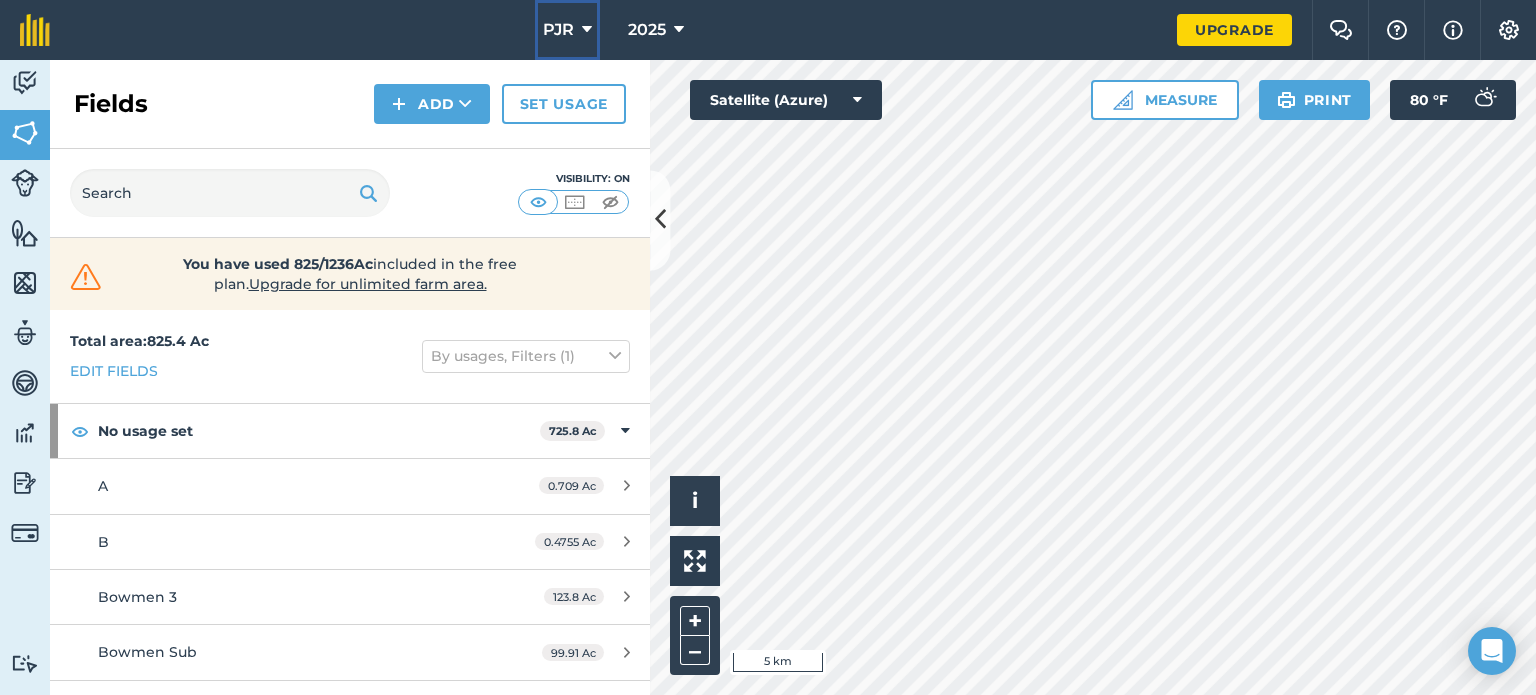 click on "PJR" at bounding box center [567, 30] 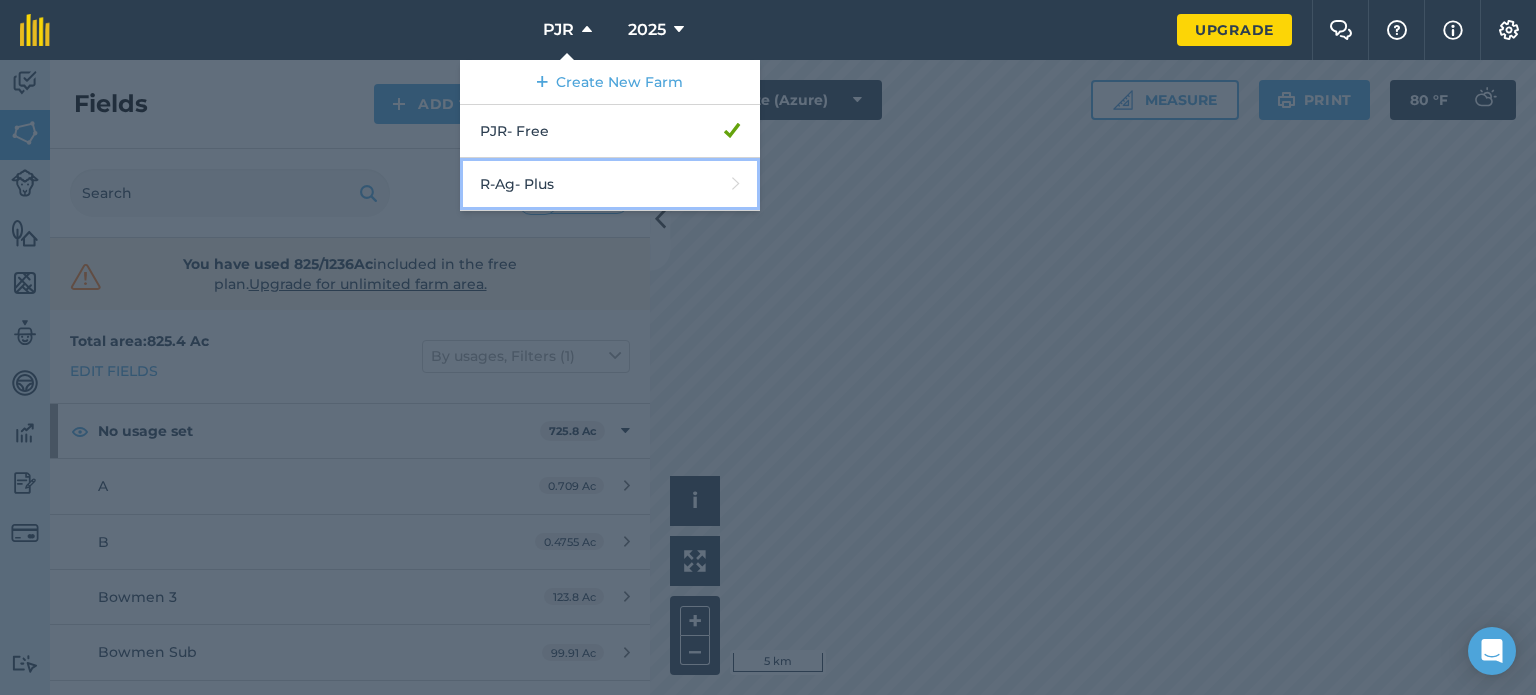 click on "R-Ag  - Plus" at bounding box center [610, 184] 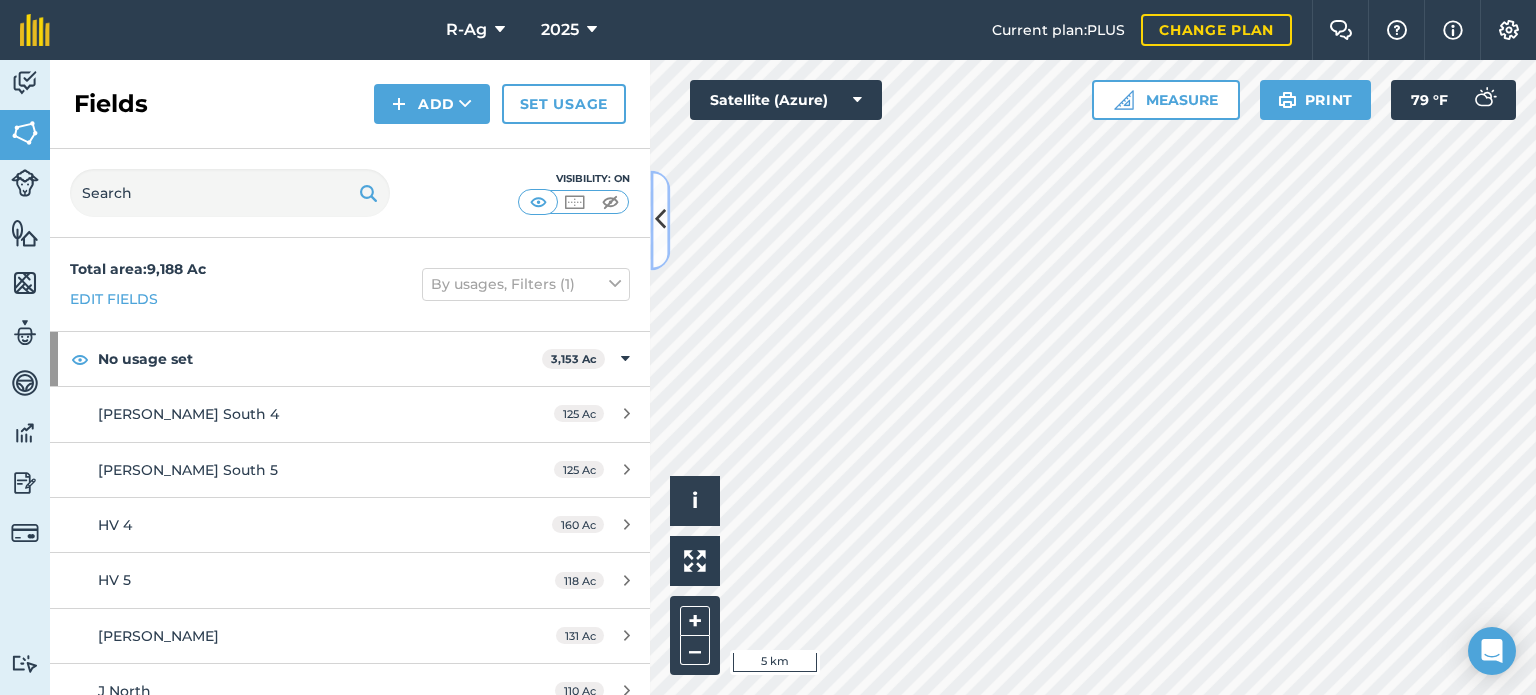 click at bounding box center [660, 220] 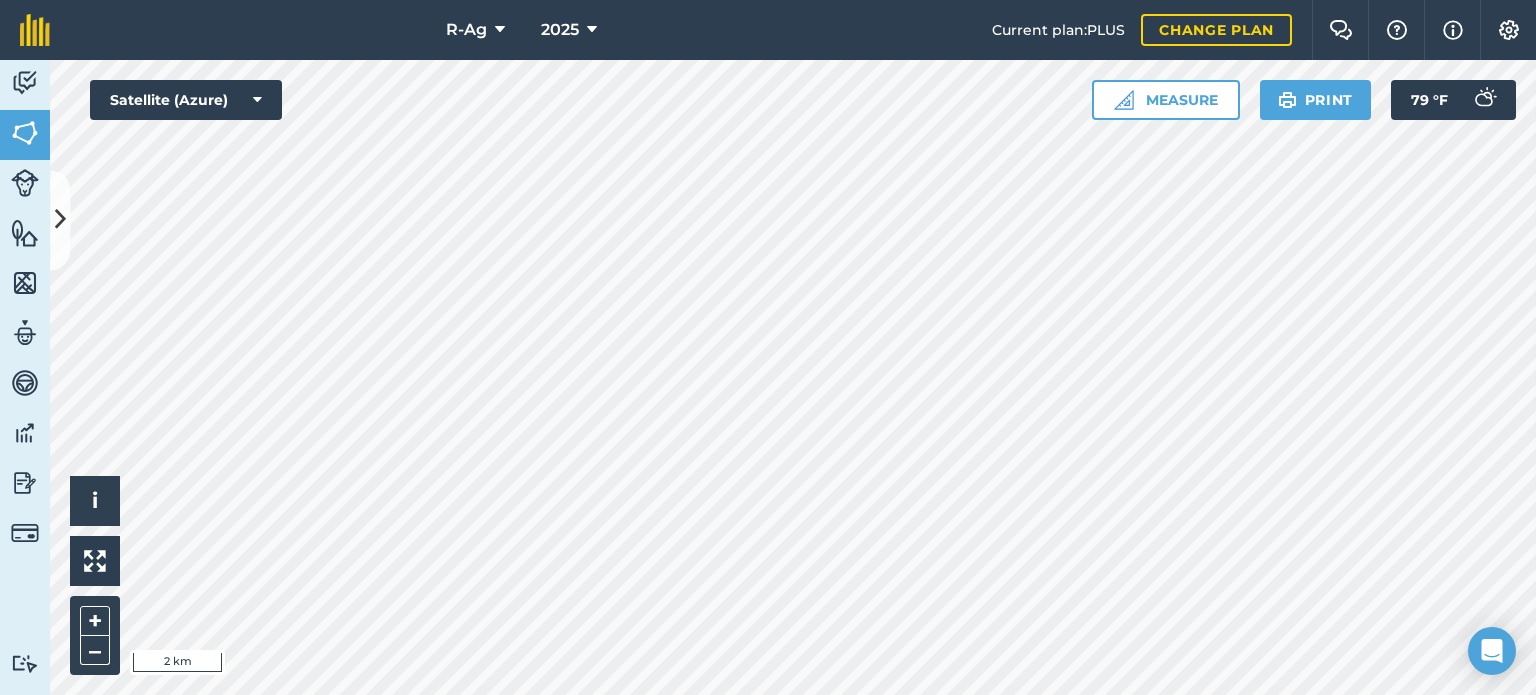 click on "R-Ag 2025 Current plan :  PLUS   Change plan Farm Chat Help Info Settings R-Ag  -  2025 Reproduced with the permission of  Microsoft Printed on  [DATE] Field usages No usage set ALFALFA BARLEY BARLEY - Donau CORN Fallow POTATOES SUGARBEET WHEAT WHEAT - SW Spring Feature types Compost Yard Pumps Shop Solar Sites Trees Water Activity Fields Livestock Features Maps Team Vehicles Data Reporting Billing Tutorials Tutorials Fields   Add   Set usage Visibility: On Total area :  9,188   Ac Edit fields By usages, Filters (1) No usage set 3,153   [PERSON_NAME] South 4 125   [PERSON_NAME] South 5 125   Ac HV 4 160   Ac HV 5 118   [PERSON_NAME] 131   Ac J North 110   Ac J5 150   Ac J9N 125.6   Ac J9S 101.5   [PERSON_NAME] Farm 2 135   [PERSON_NAME] 2 158   Ac [PERSON_NAME] North 112   Ac [PERSON_NAME] 123   [PERSON_NAME] 91.41   Ac Rueben 1 30.7   Ac Rueben 2 120.3   Ac Rueben 3 31.08   Ac [PERSON_NAME]'s Pivot 36.25   Ac Stan's Wheel Line 112.7   [PERSON_NAME] West 147   Ac Verbrae 1 122.3   Ac Verbrae 2 124.5   Ac Verbrae 7 124   [PERSON_NAME] 10" at bounding box center [768, 347] 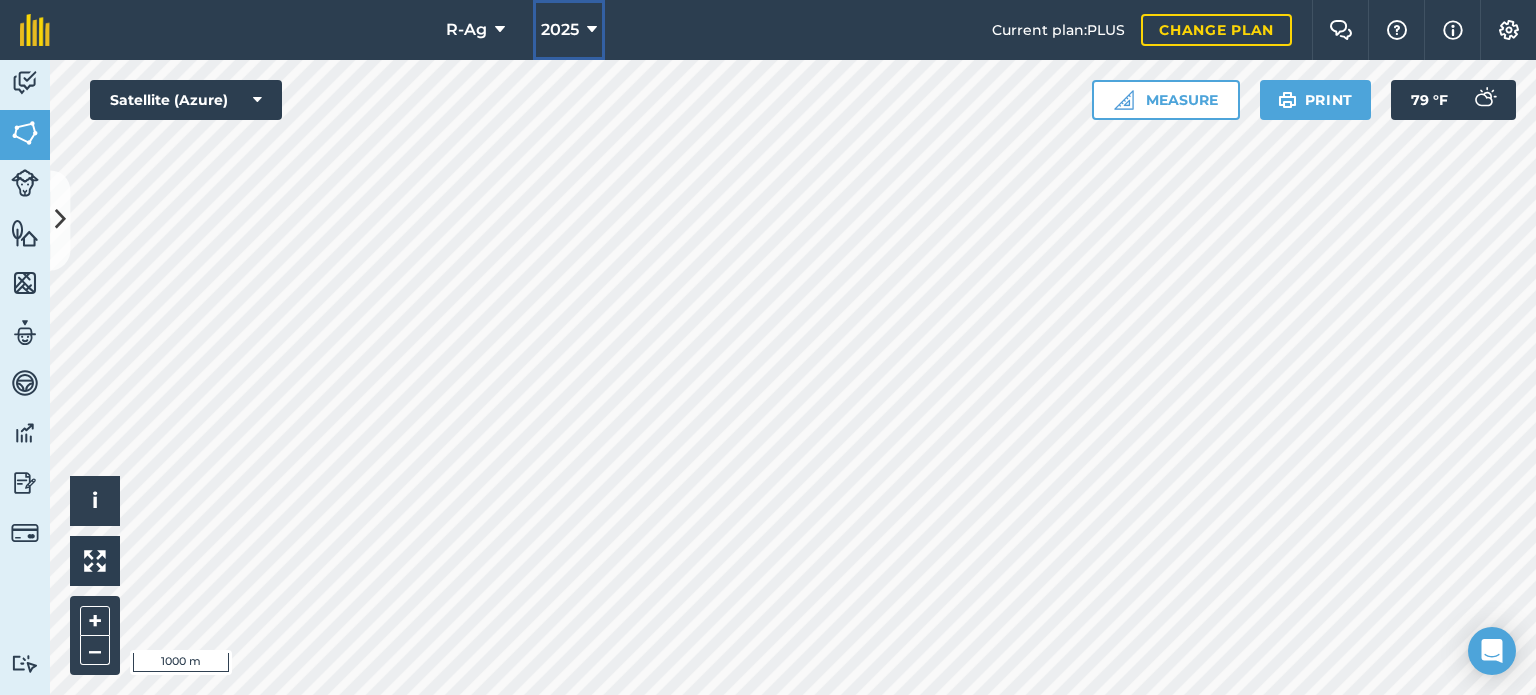 click on "2025" at bounding box center (560, 30) 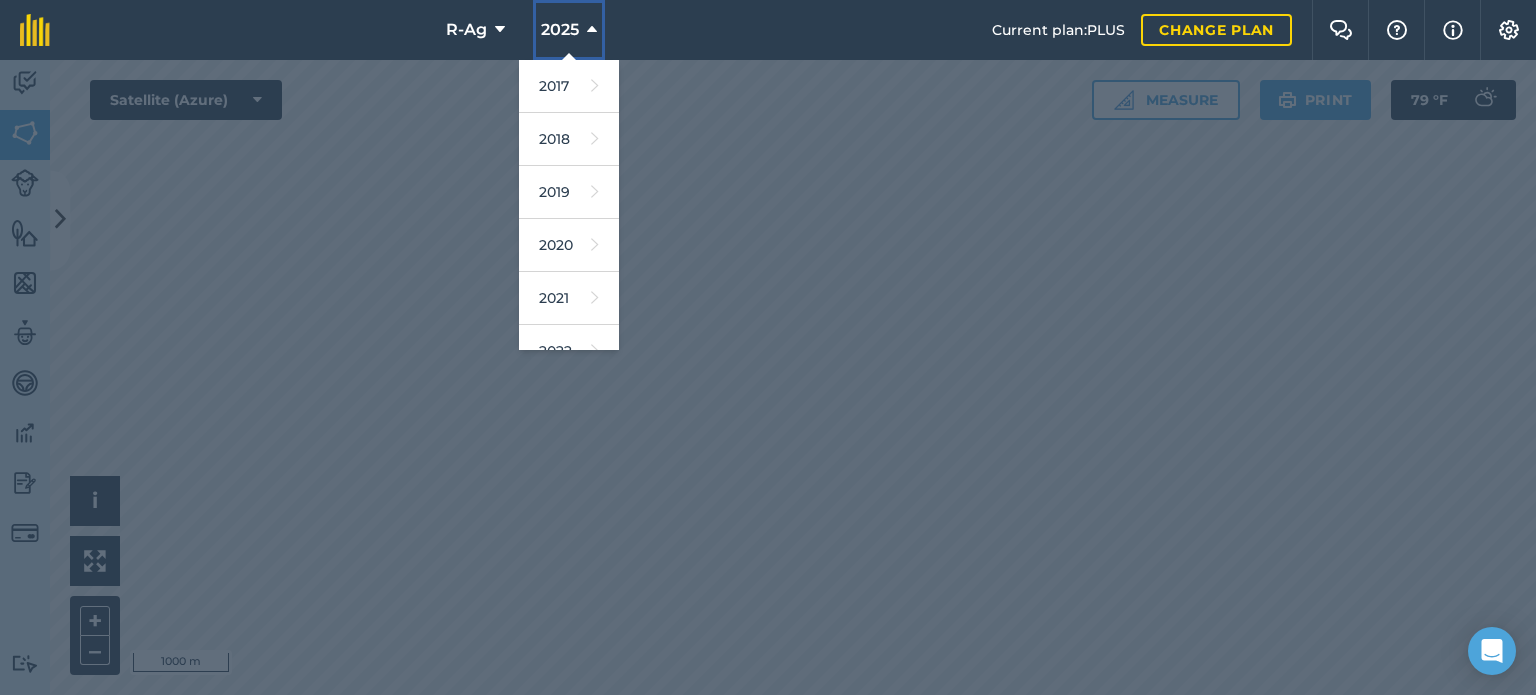 scroll, scrollTop: 290, scrollLeft: 0, axis: vertical 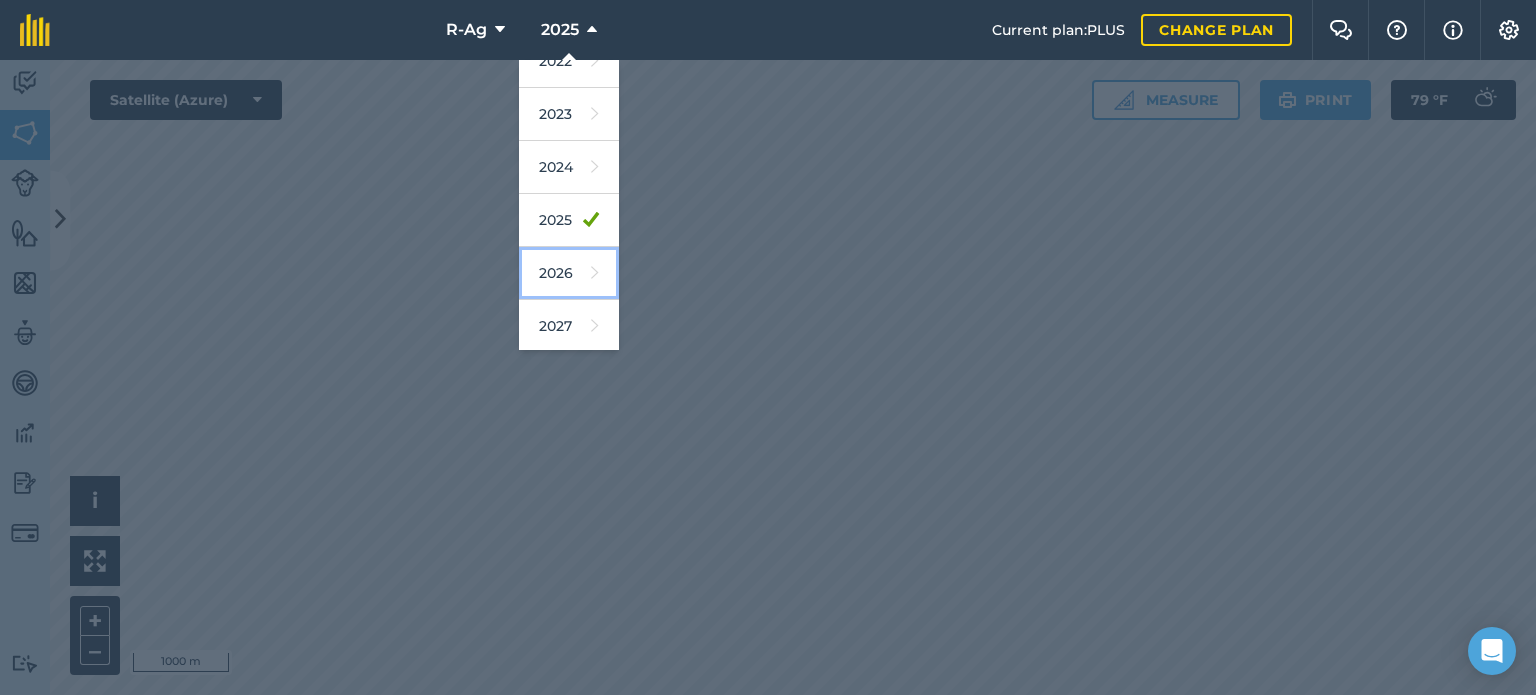 click on "2026" at bounding box center (569, 273) 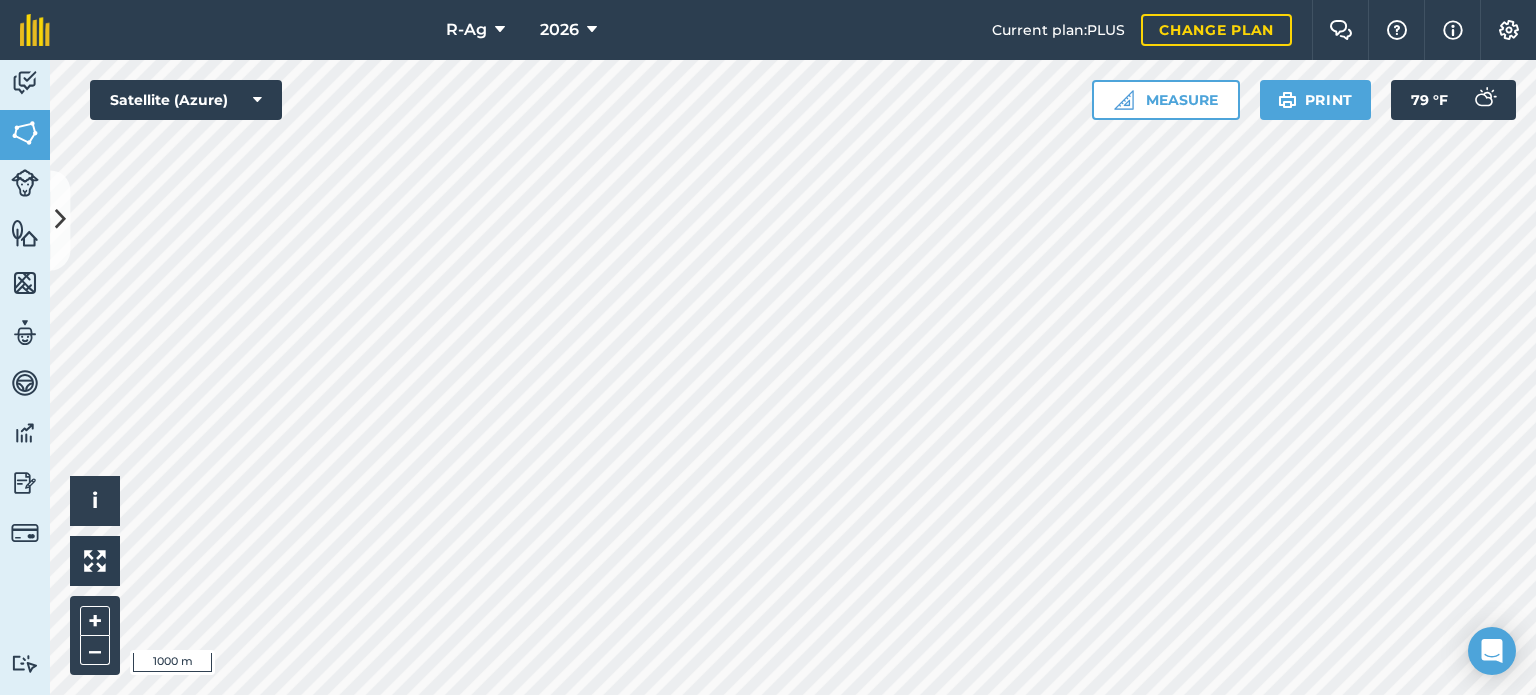 click on "R-Ag 2026 Current plan :  PLUS   Change plan Farm Chat Help Info Settings R-Ag  -  2026 Reproduced with the permission of  Microsoft Printed on  [DATE] Field usages No usage set ALFALFA BARLEY BARLEY - Donau CORN Fallow POTATOES SUGARBEET WHEAT WHEAT - SW Spring Feature types Compost Yard Pumps Shop Solar Sites Trees Water Activity Fields Livestock Features Maps Team Vehicles Data Reporting Billing Tutorials Tutorials Fields   Add   Set usage Visibility: On Total area :  9,246   Ac Edit fields By usages, Filters (1) No usage set 4,101   [PERSON_NAME] North 1/2 Wipe 48   [PERSON_NAME] South 4 125   [PERSON_NAME] South 5 125   Ac C7 3.889   Ac H5A 2.666   Ac H5B 10.59   Ac HV 4 161   Ac HV 5 118   [PERSON_NAME] 131   Ac J North 110   Ac J5 150   [PERSON_NAME] 3/4 98.7   [PERSON_NAME] North 121.9   Ac Mini 7 Hilltop 8.003   [PERSON_NAME] Farm 2 135   [PERSON_NAME] 2 158   [PERSON_NAME] North 104   [PERSON_NAME] South 125   [PERSON_NAME] West 75.01   Ac [PERSON_NAME] East 127.4   Ac [PERSON_NAME] North 110.7   Ac [PERSON_NAME] 123.3   [PERSON_NAME] 91.41   Ac" at bounding box center [768, 347] 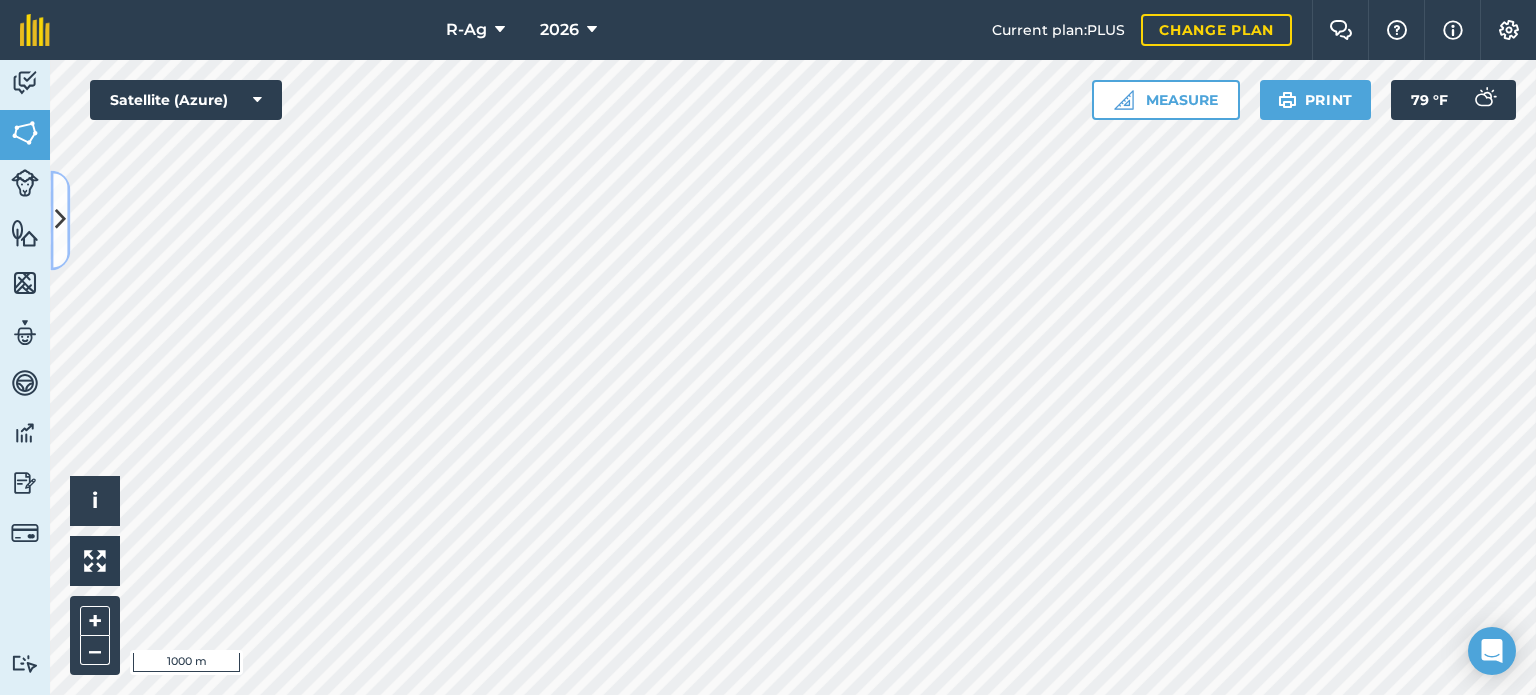 click at bounding box center [60, 220] 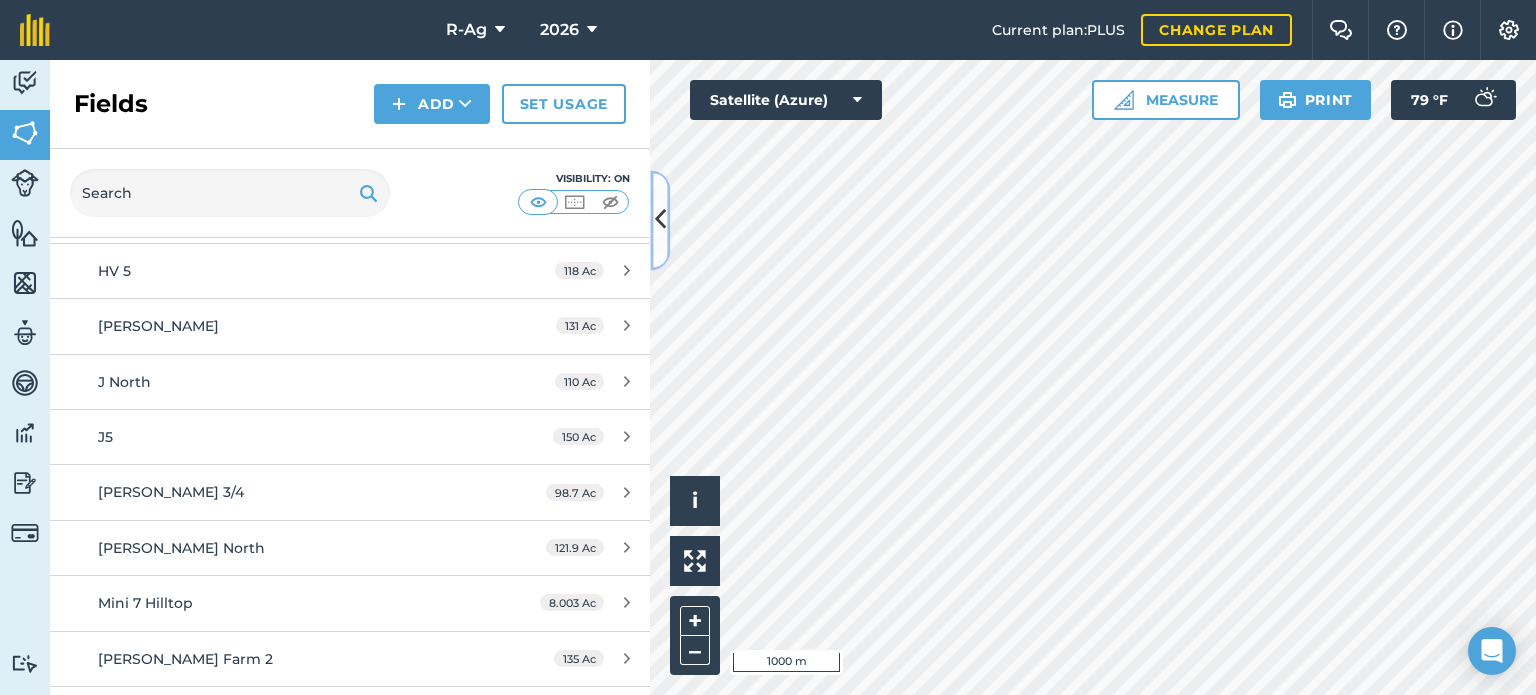 scroll, scrollTop: 0, scrollLeft: 0, axis: both 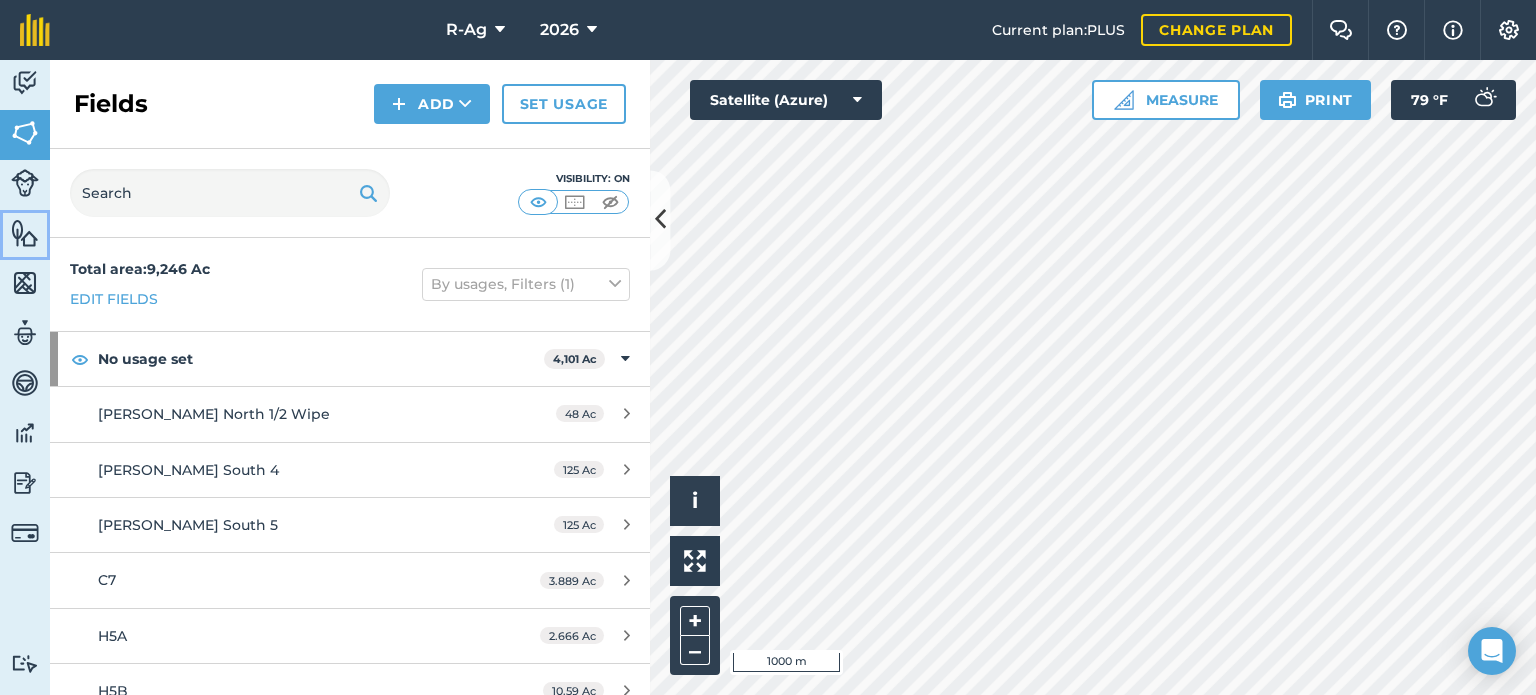 click at bounding box center (25, 233) 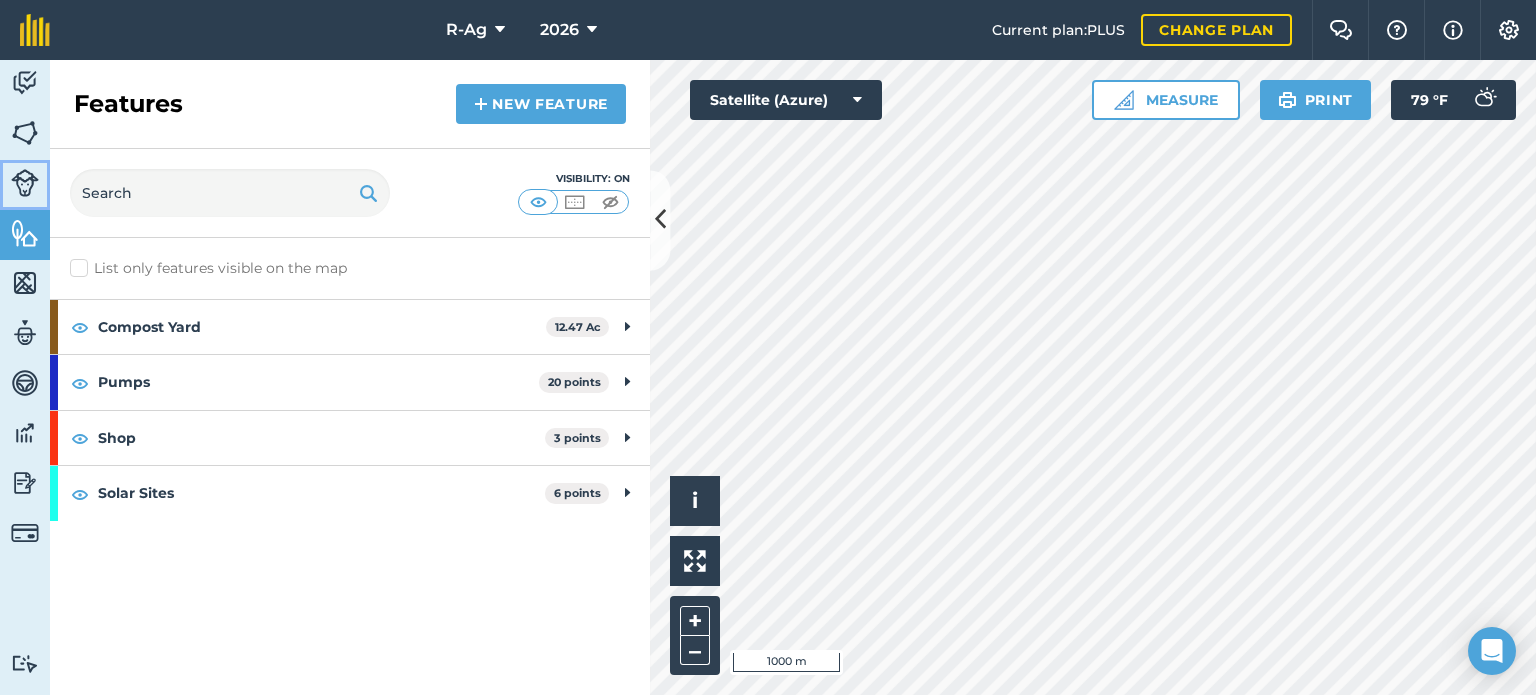 click at bounding box center [25, 183] 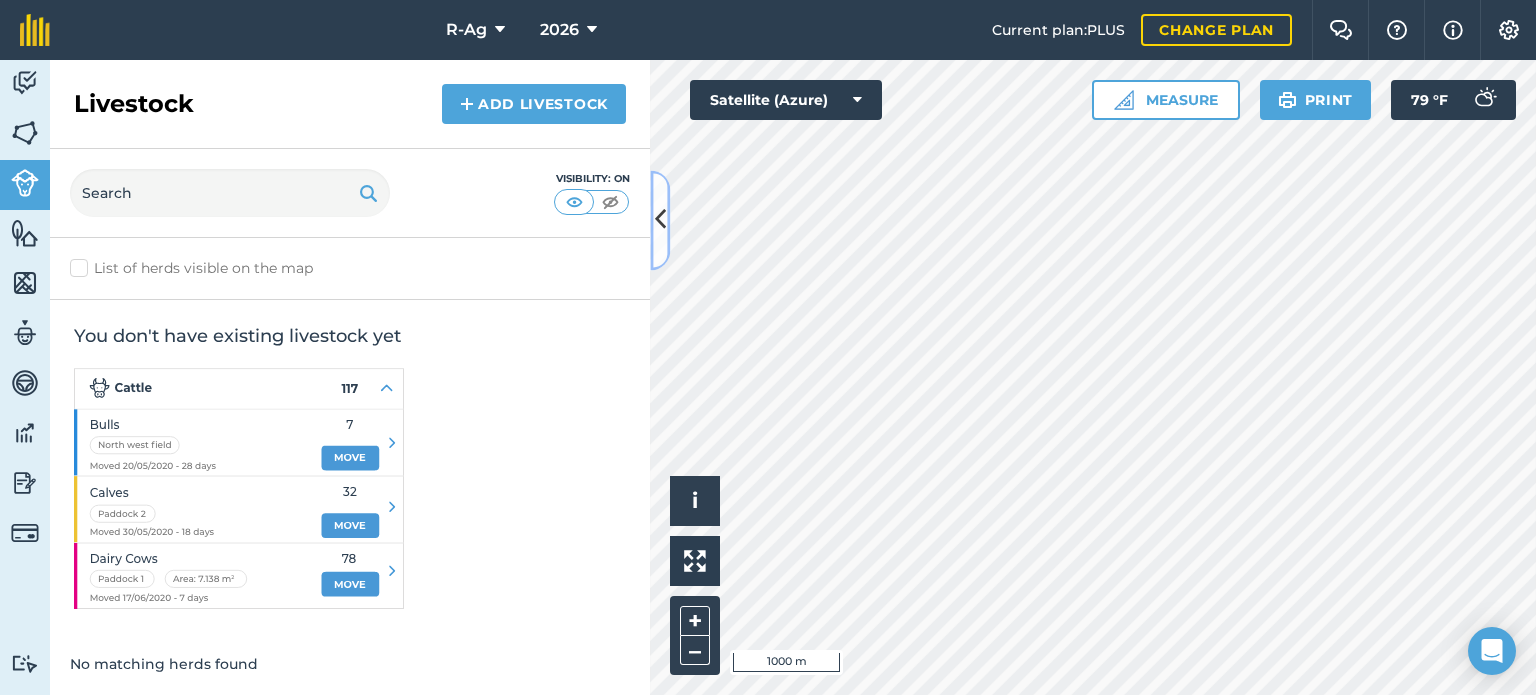 click at bounding box center [660, 220] 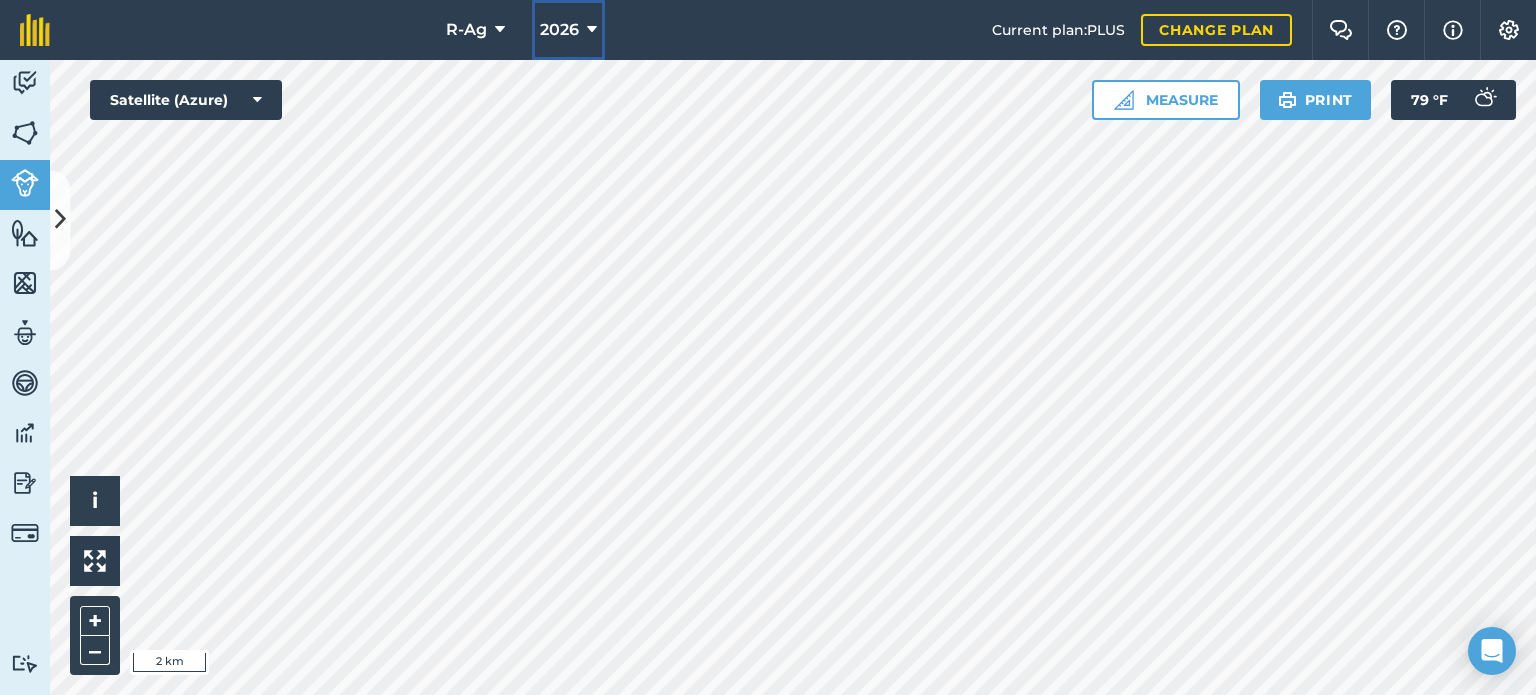 click on "2026" at bounding box center (559, 30) 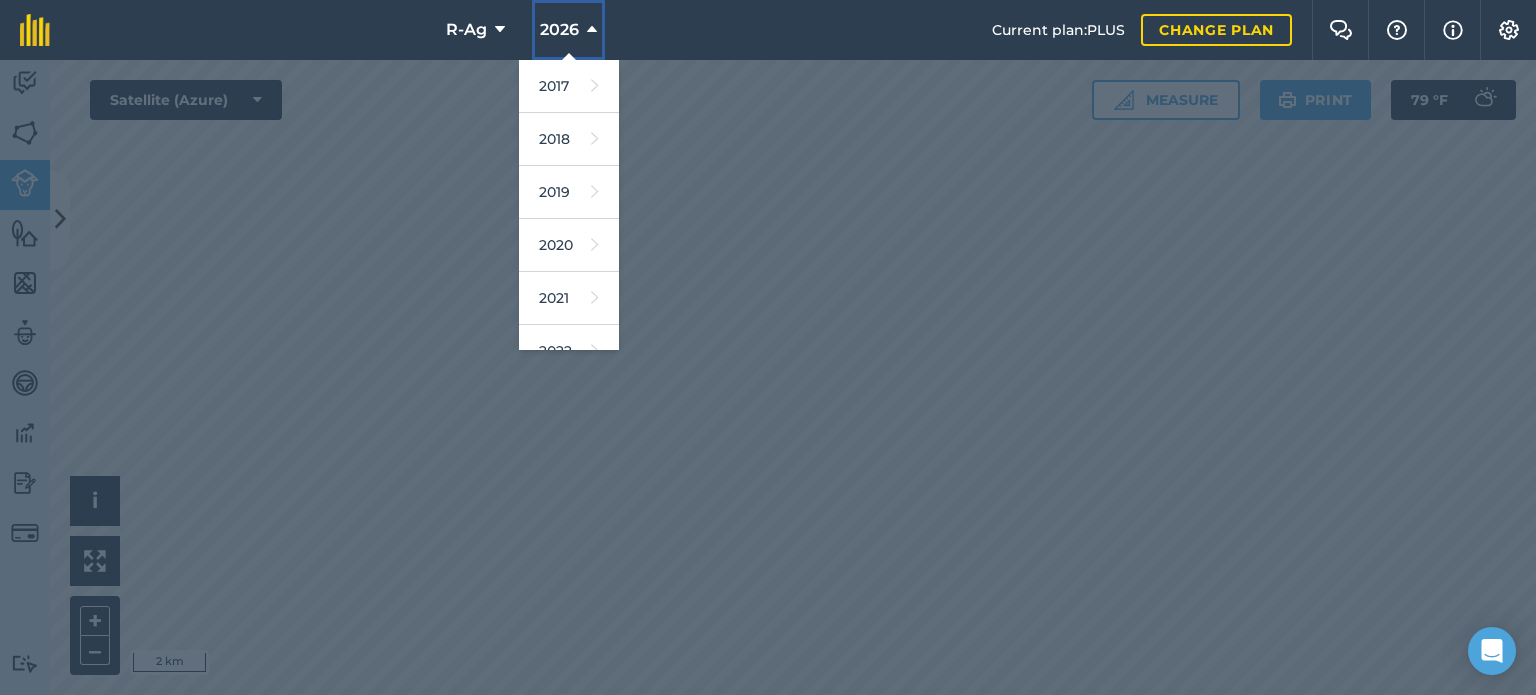 scroll, scrollTop: 290, scrollLeft: 0, axis: vertical 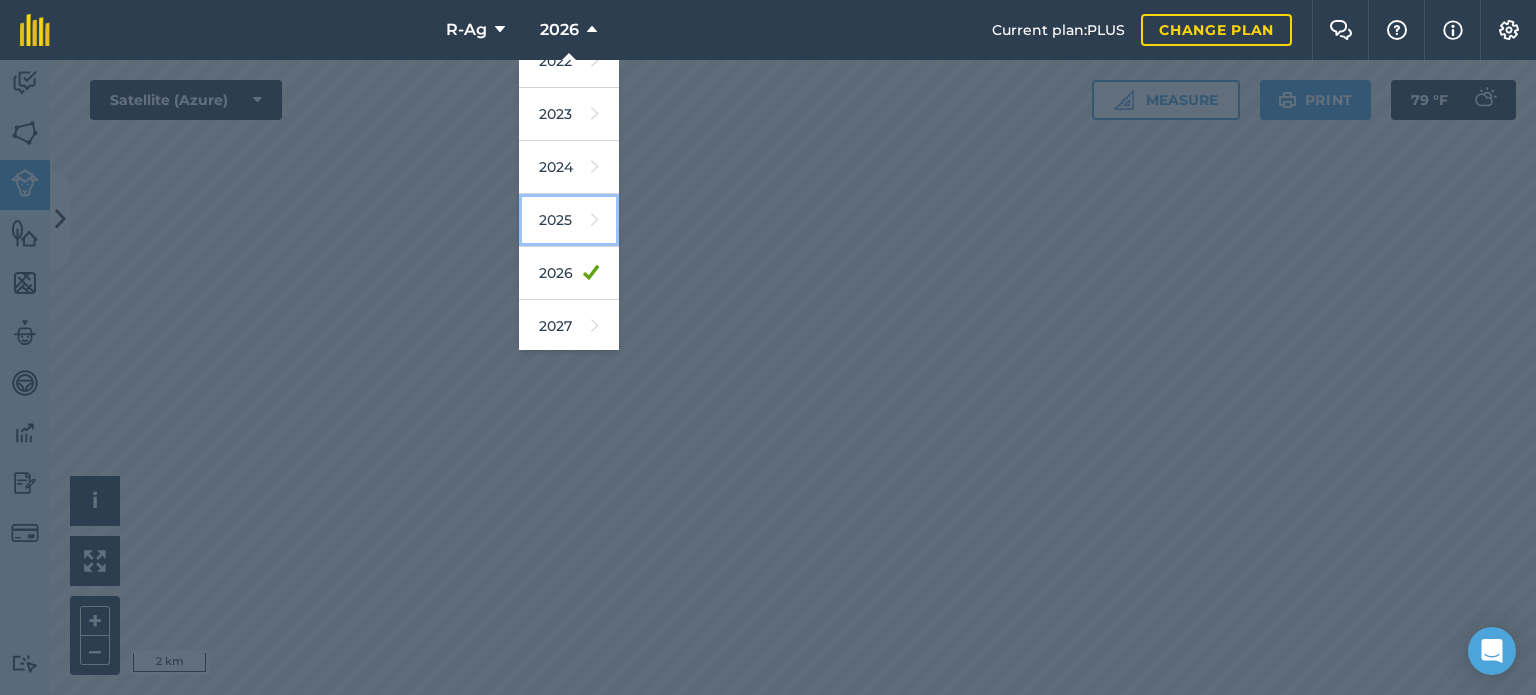 click on "2025" at bounding box center (569, 220) 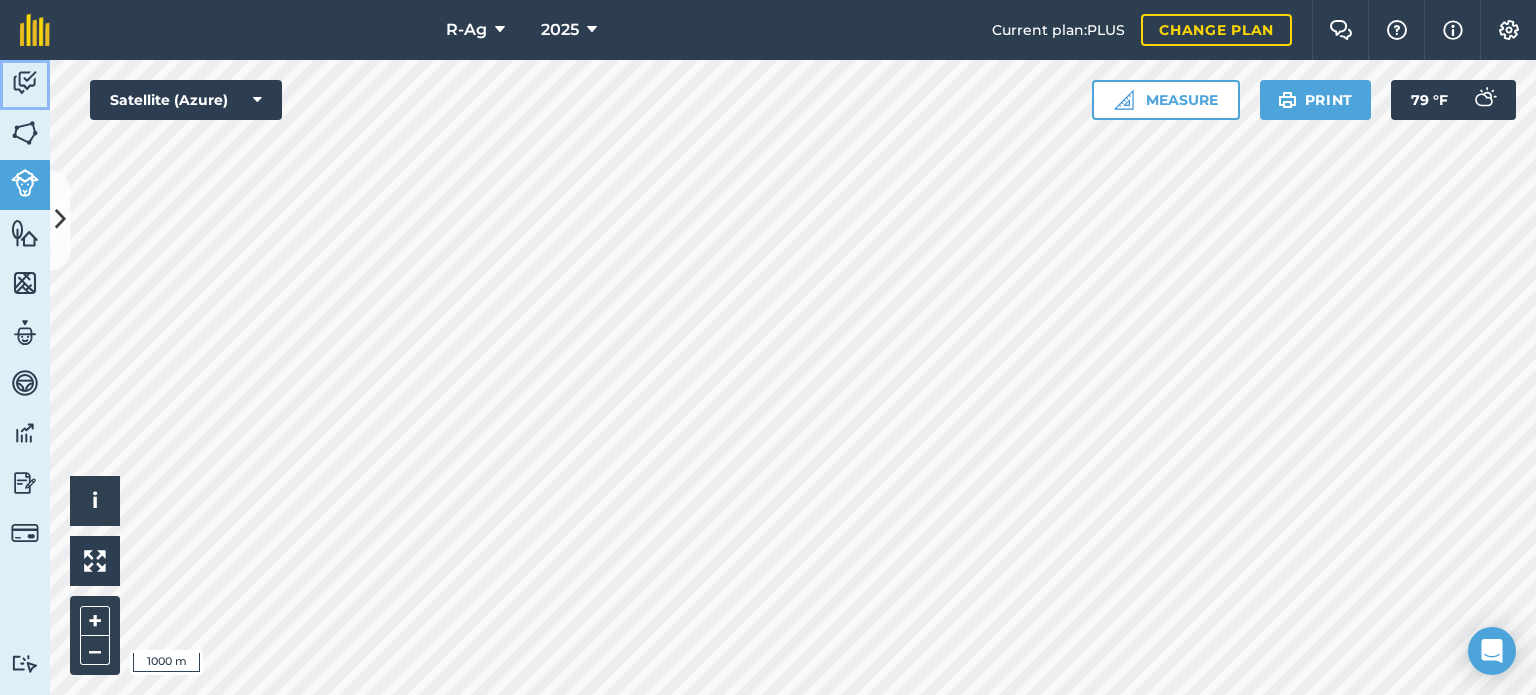 click at bounding box center (25, 83) 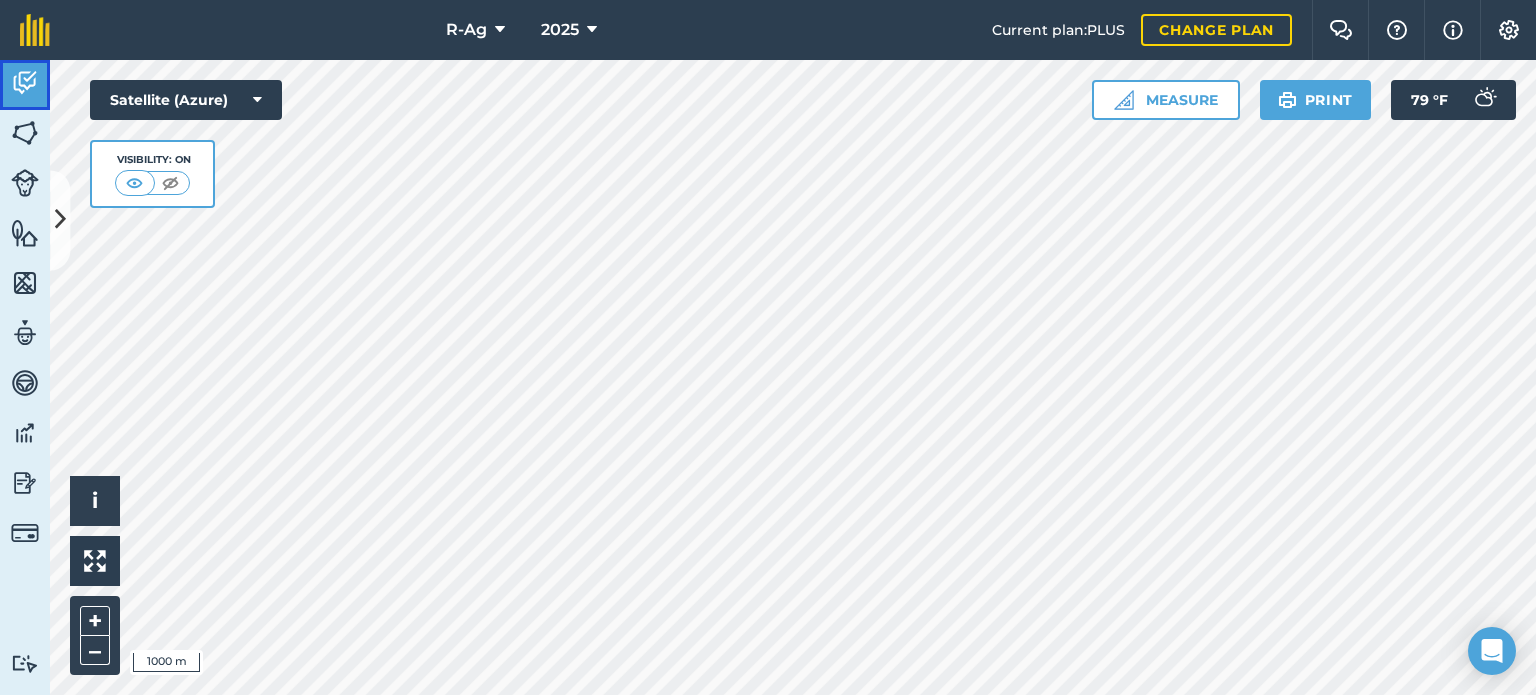 click at bounding box center [25, 83] 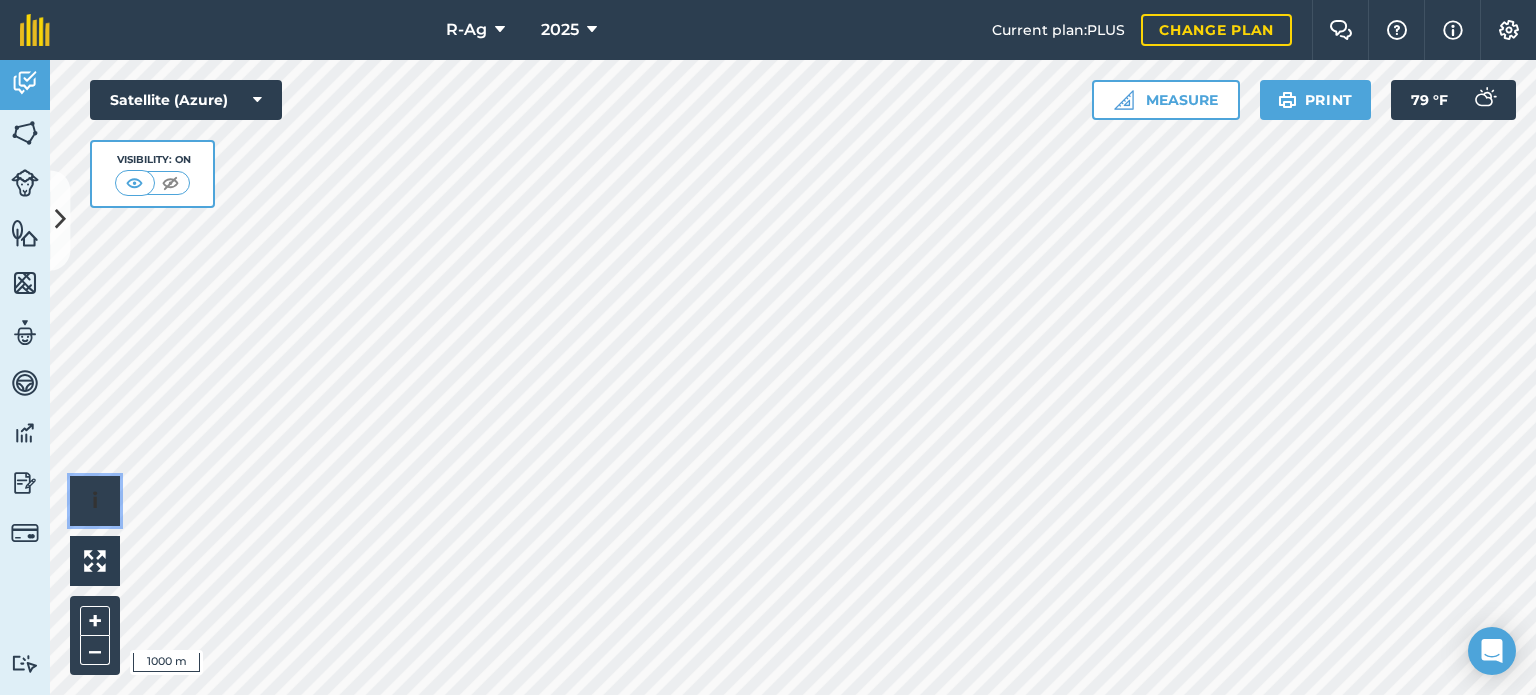 click on "i" at bounding box center [95, 501] 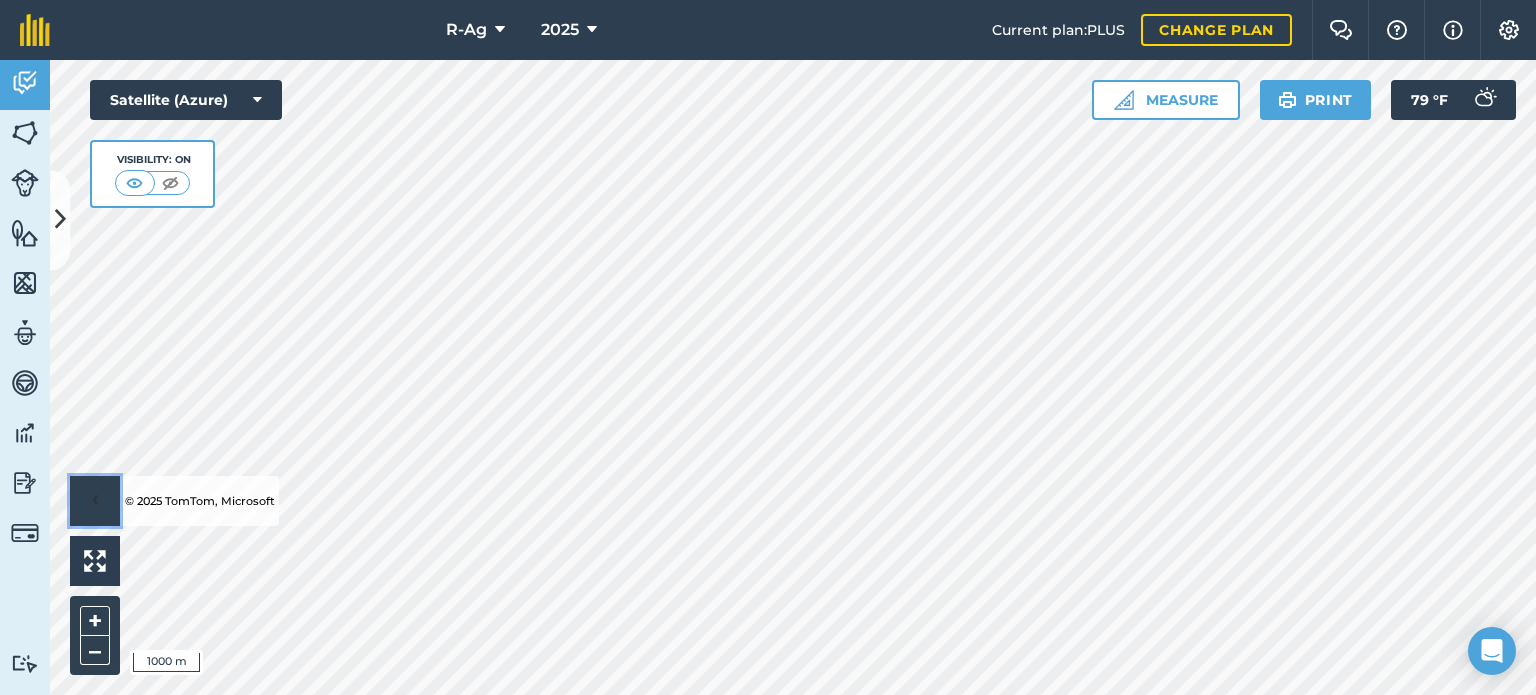 click on "›" at bounding box center [95, 501] 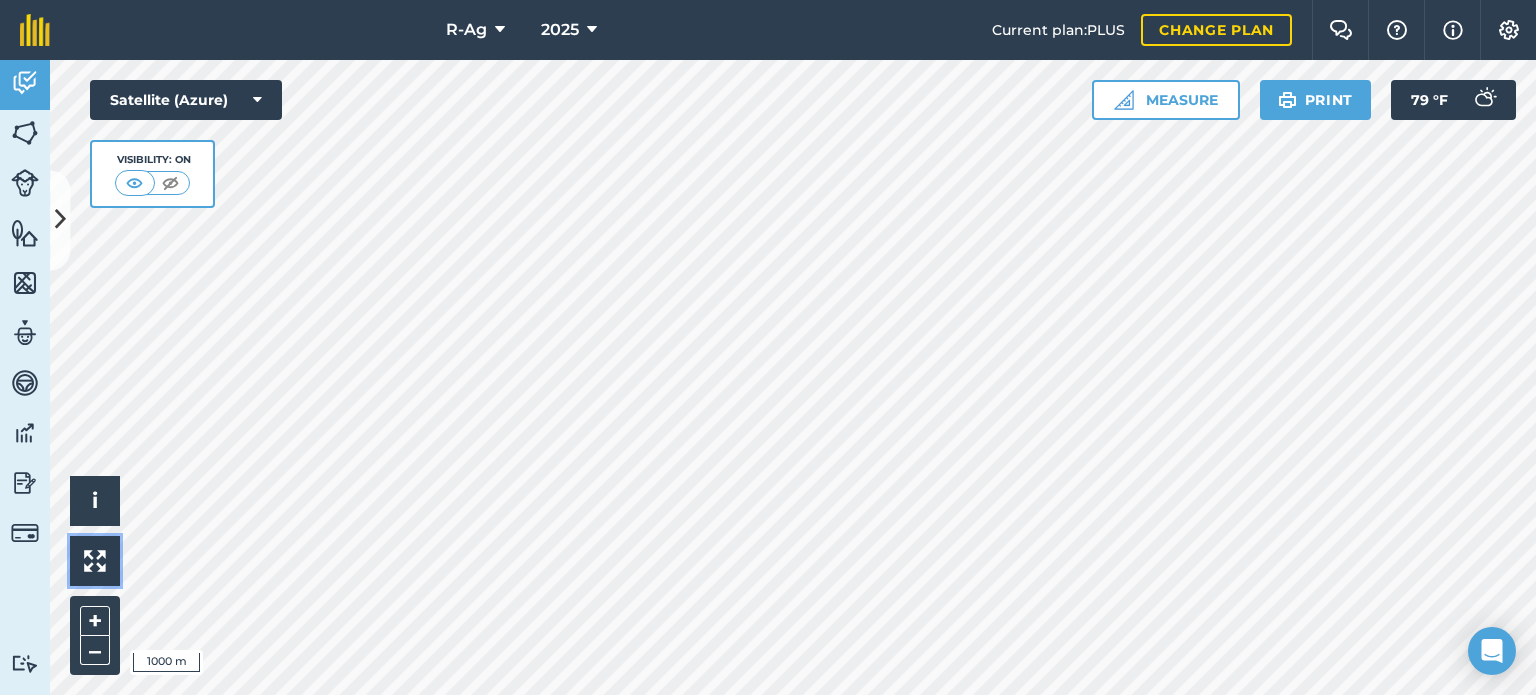 click at bounding box center (95, 561) 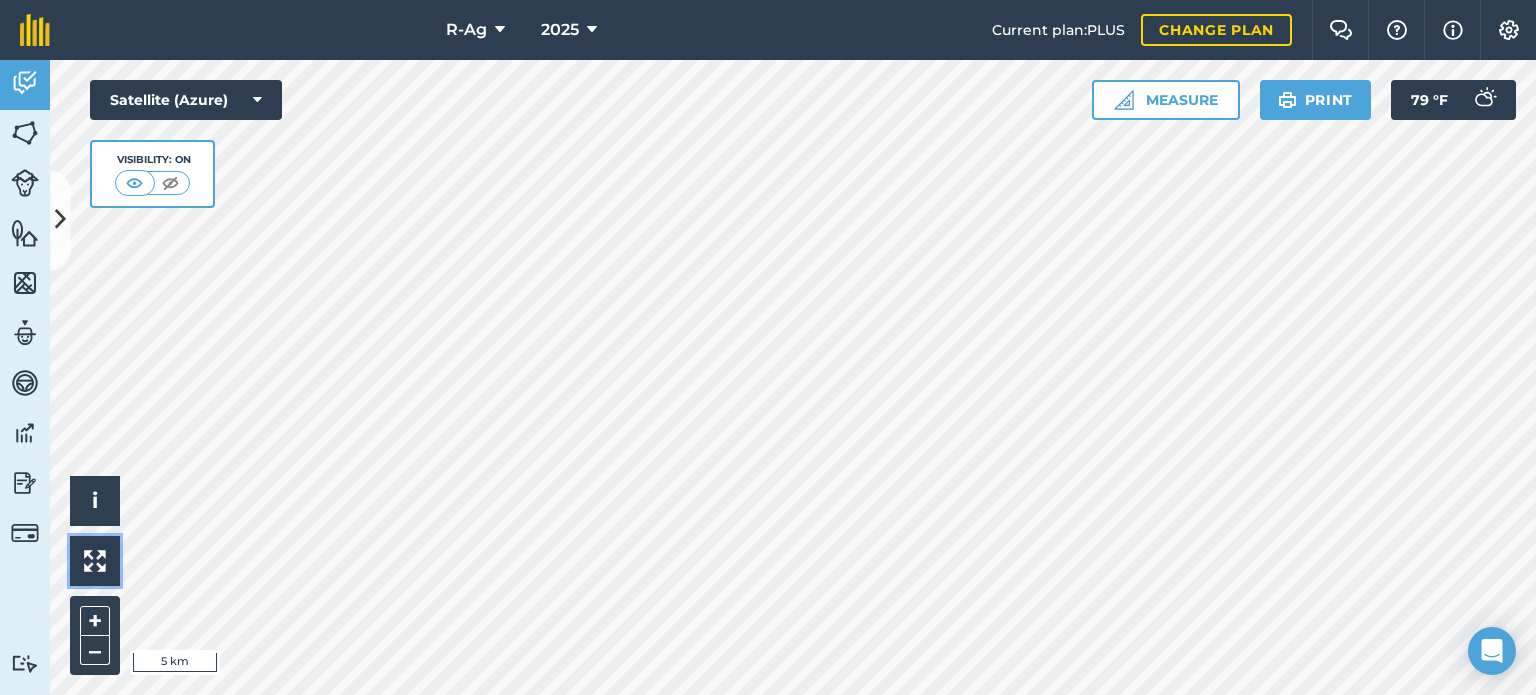 click at bounding box center (95, 561) 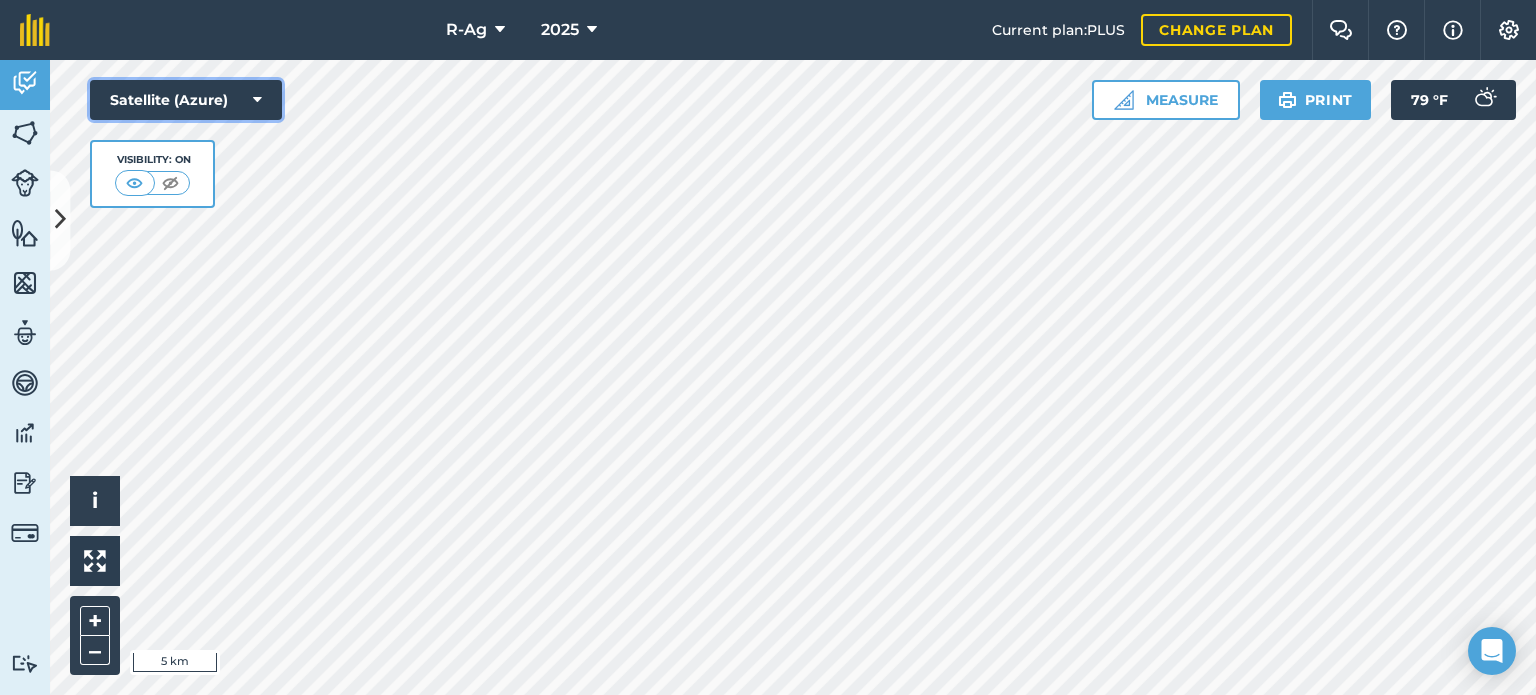 click at bounding box center [257, 100] 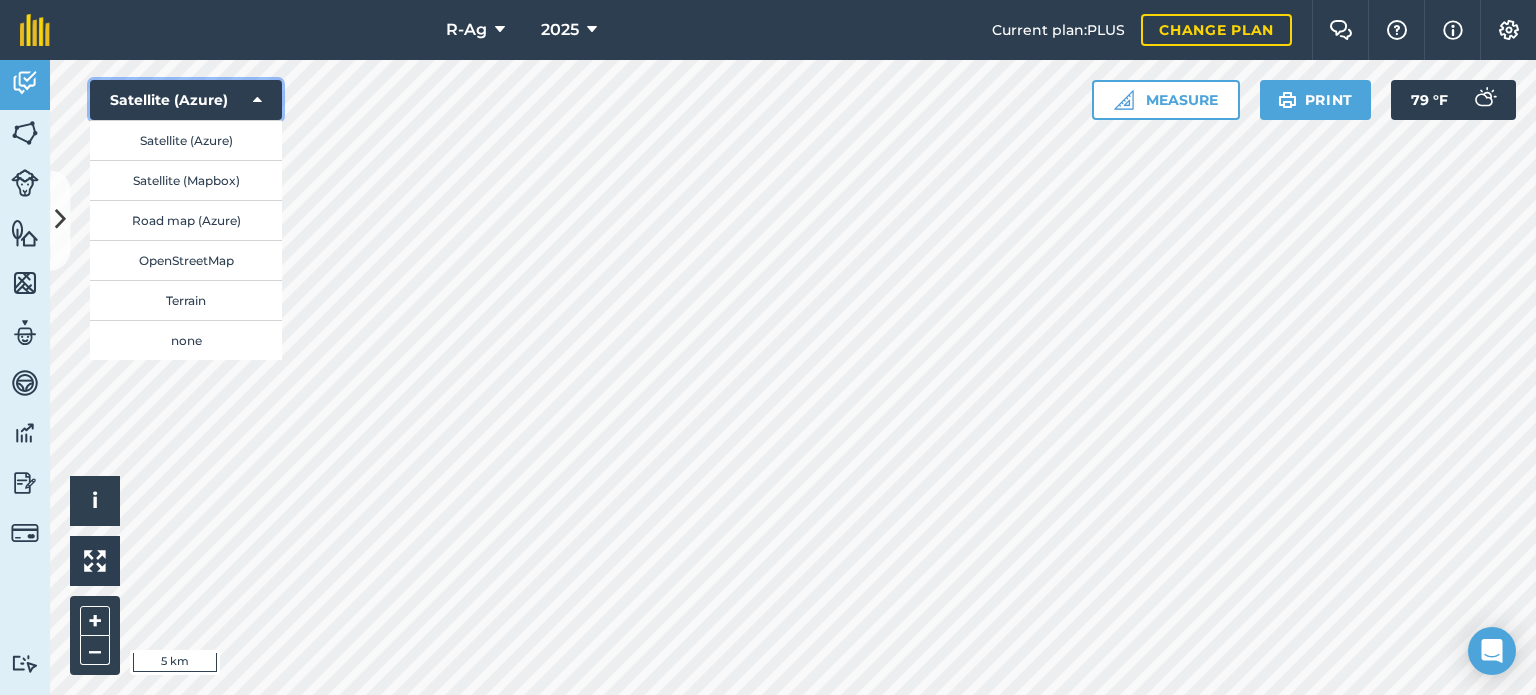 click at bounding box center [257, 100] 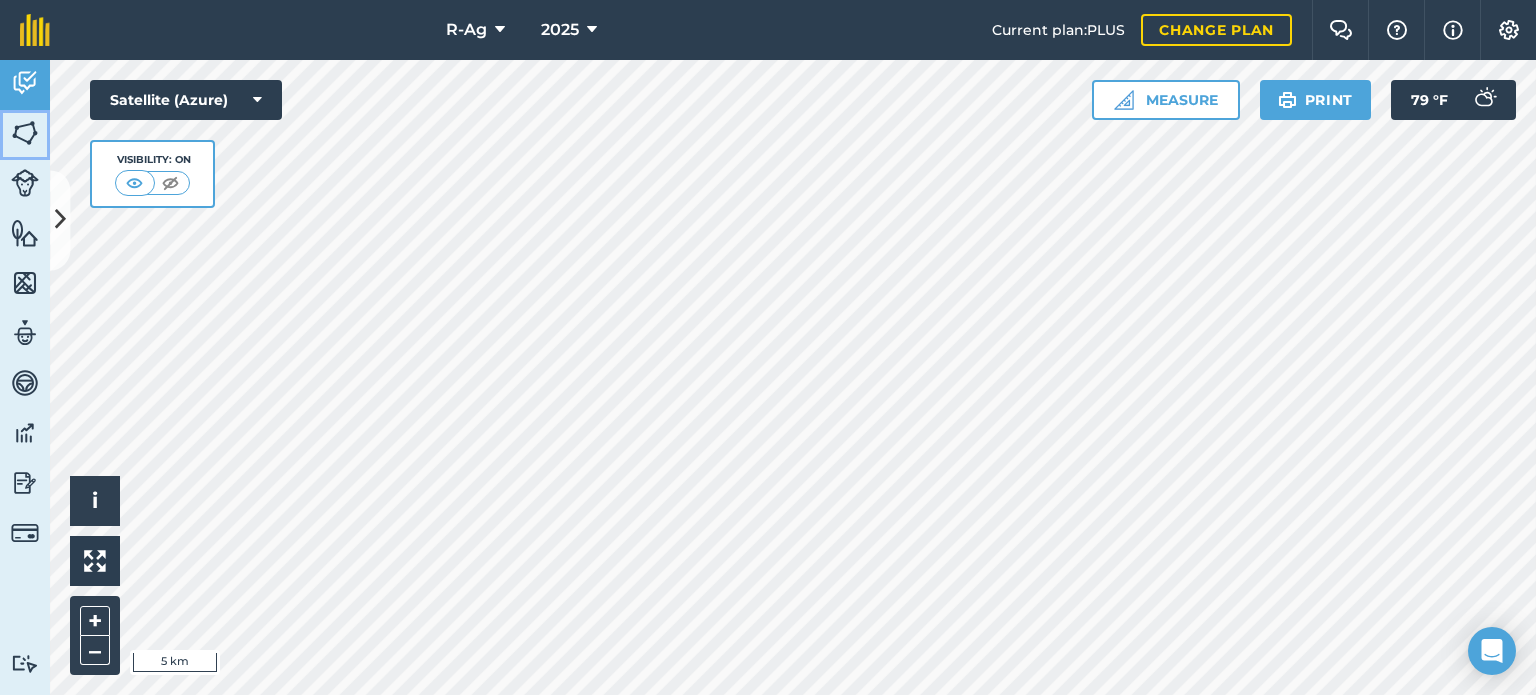 click at bounding box center [25, 133] 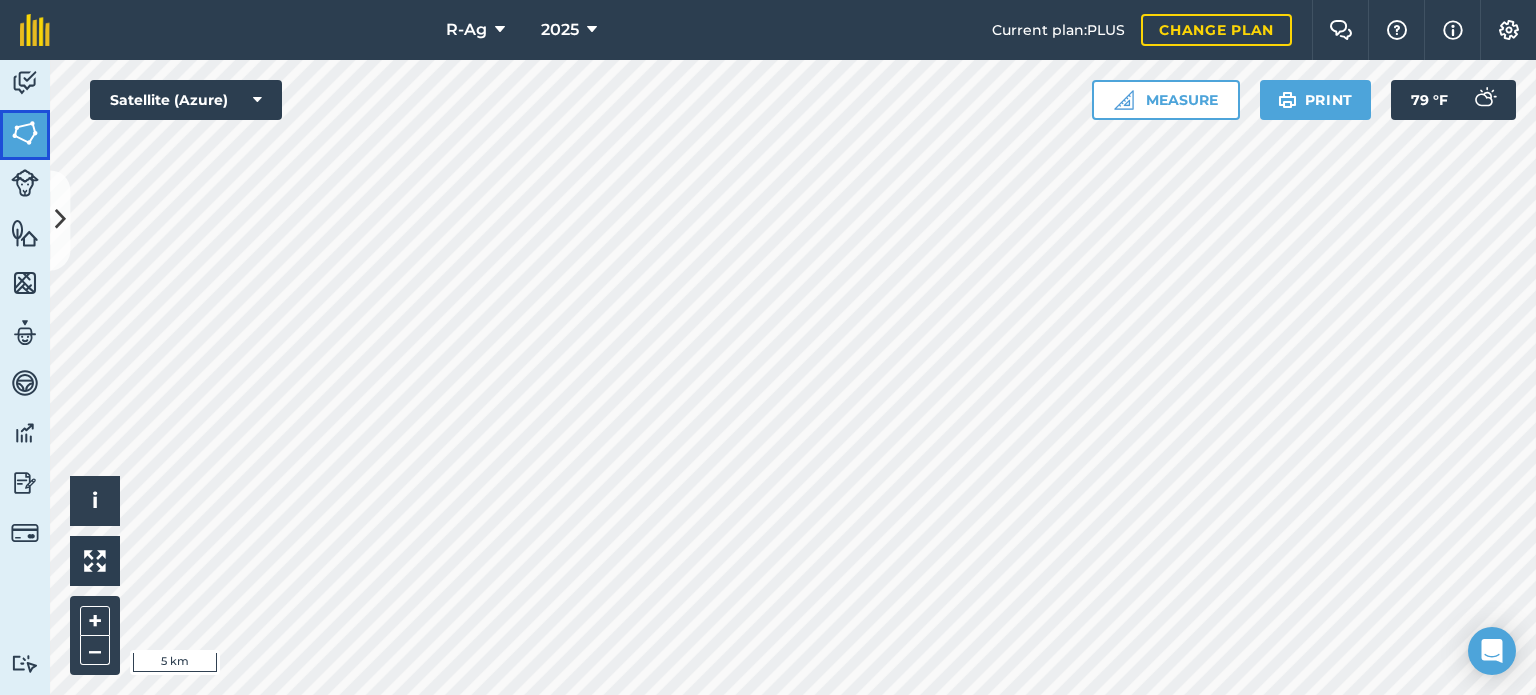 click on "Fields" at bounding box center (25, 135) 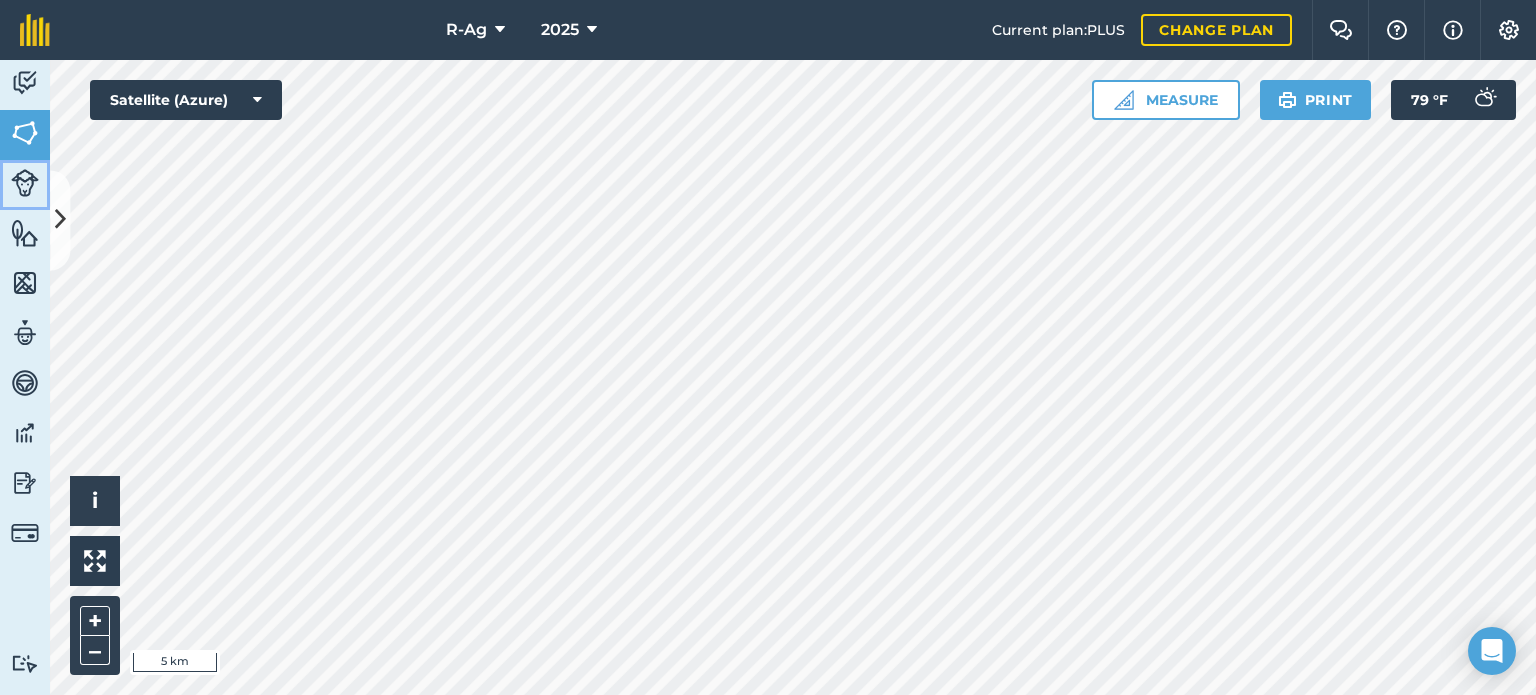 click on "Livestock" at bounding box center [25, 185] 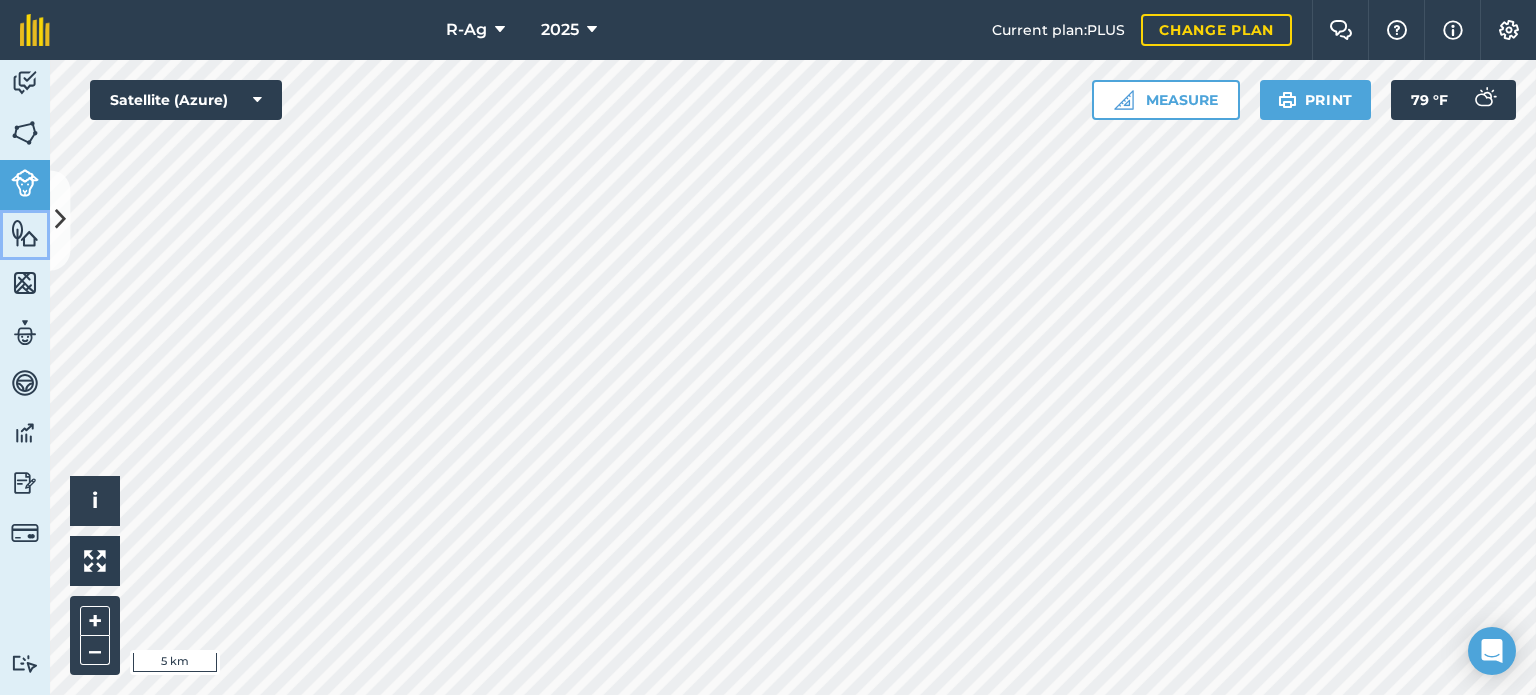 click at bounding box center (25, 233) 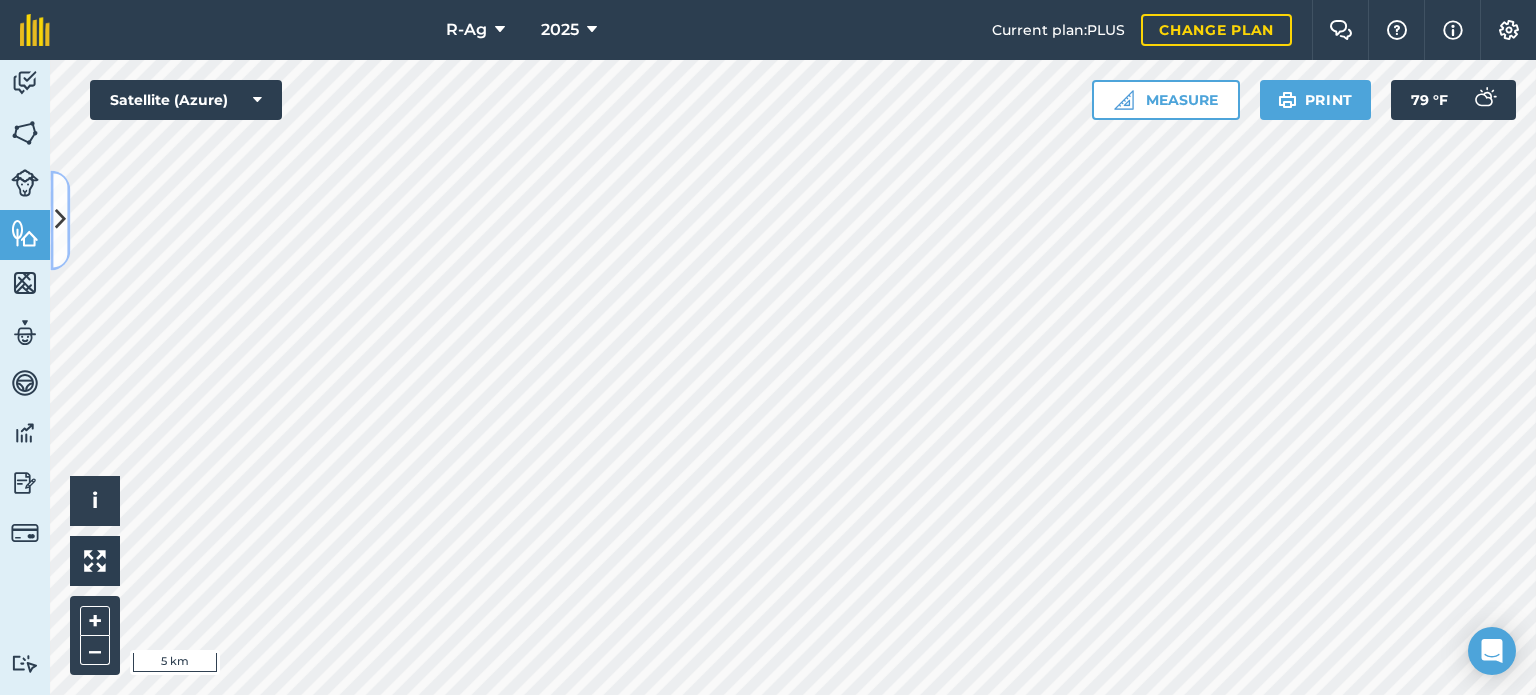 click at bounding box center [60, 220] 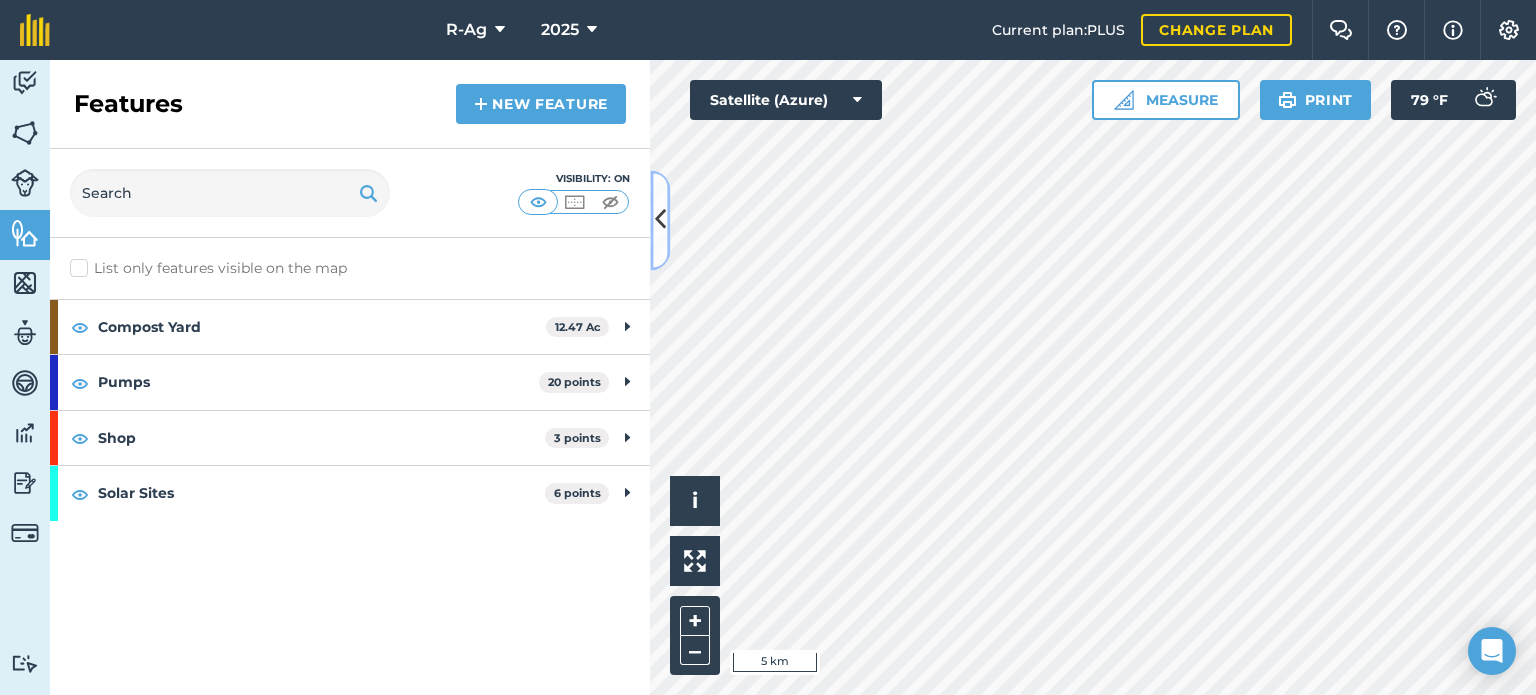click at bounding box center [660, 220] 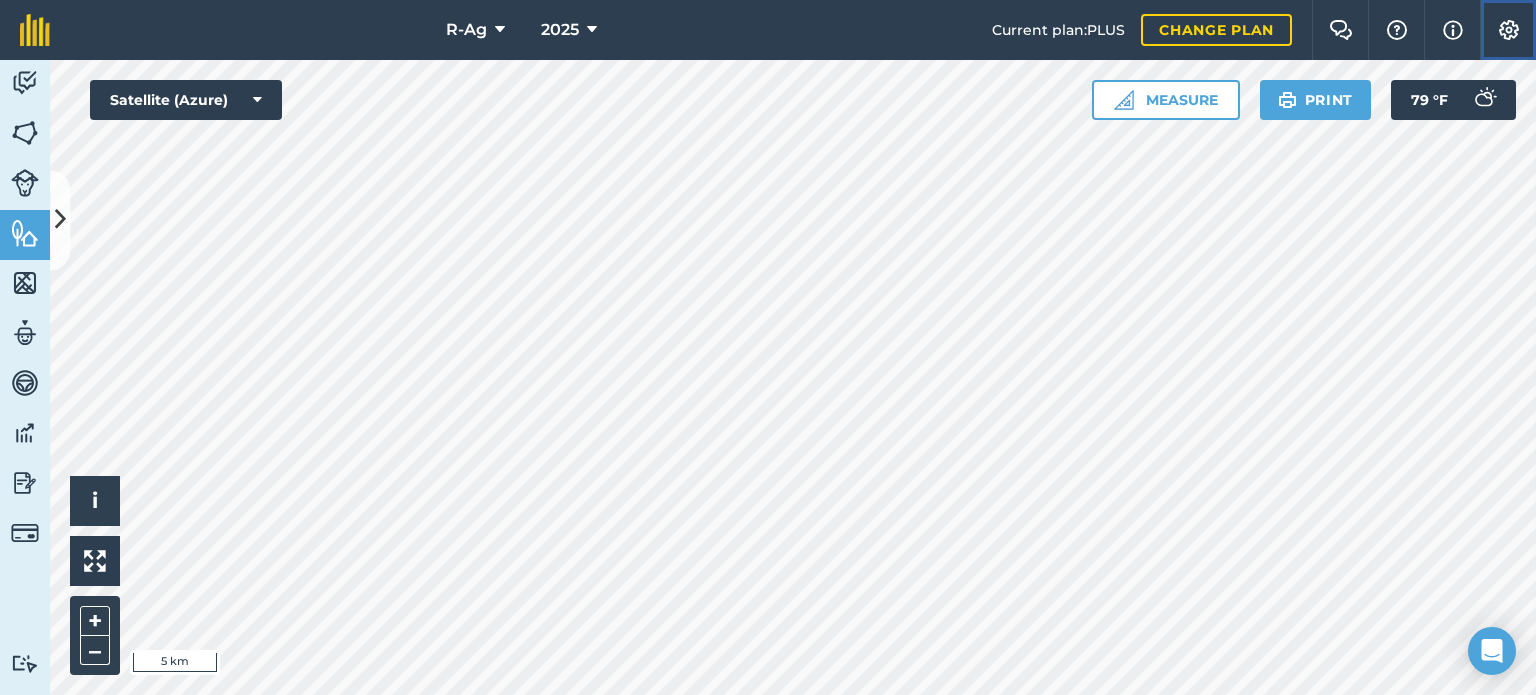 click on "Settings" at bounding box center (1508, 30) 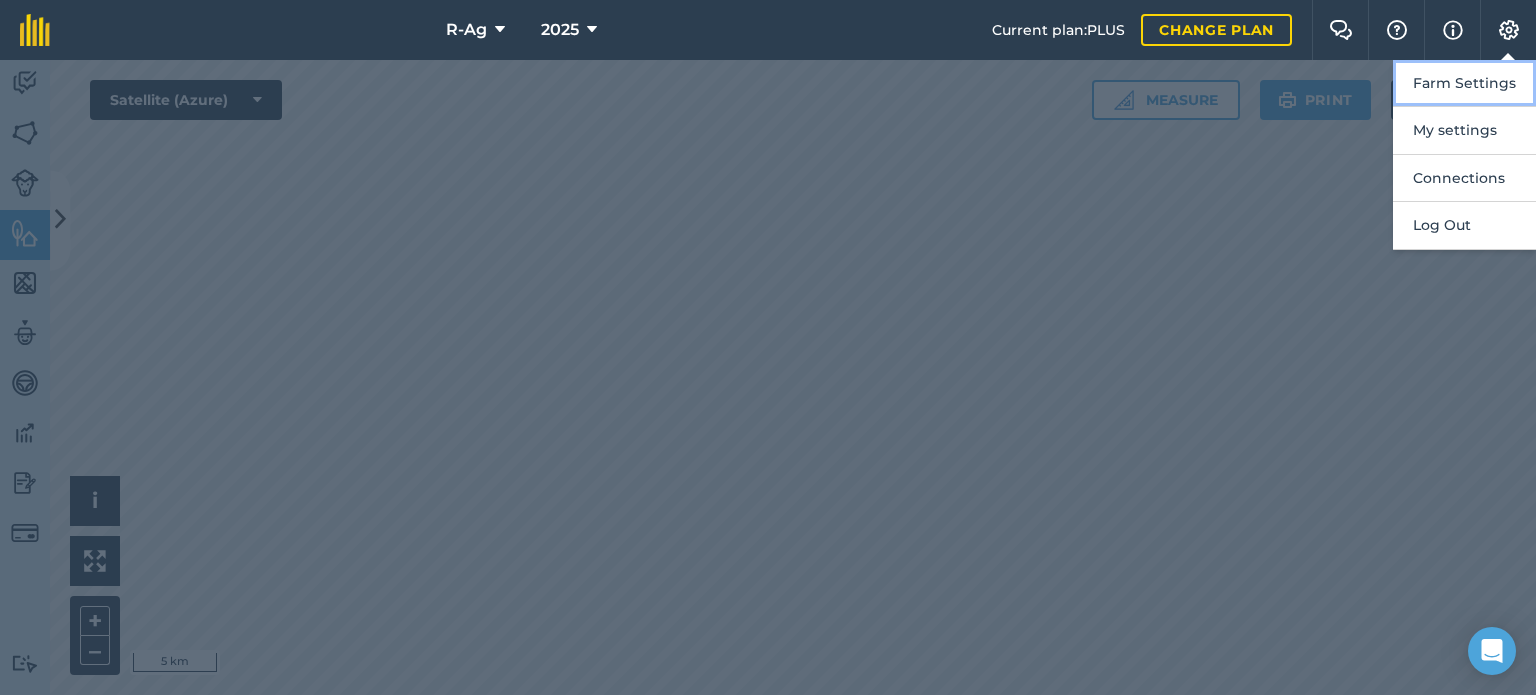 click on "Farm Settings" at bounding box center (1464, 83) 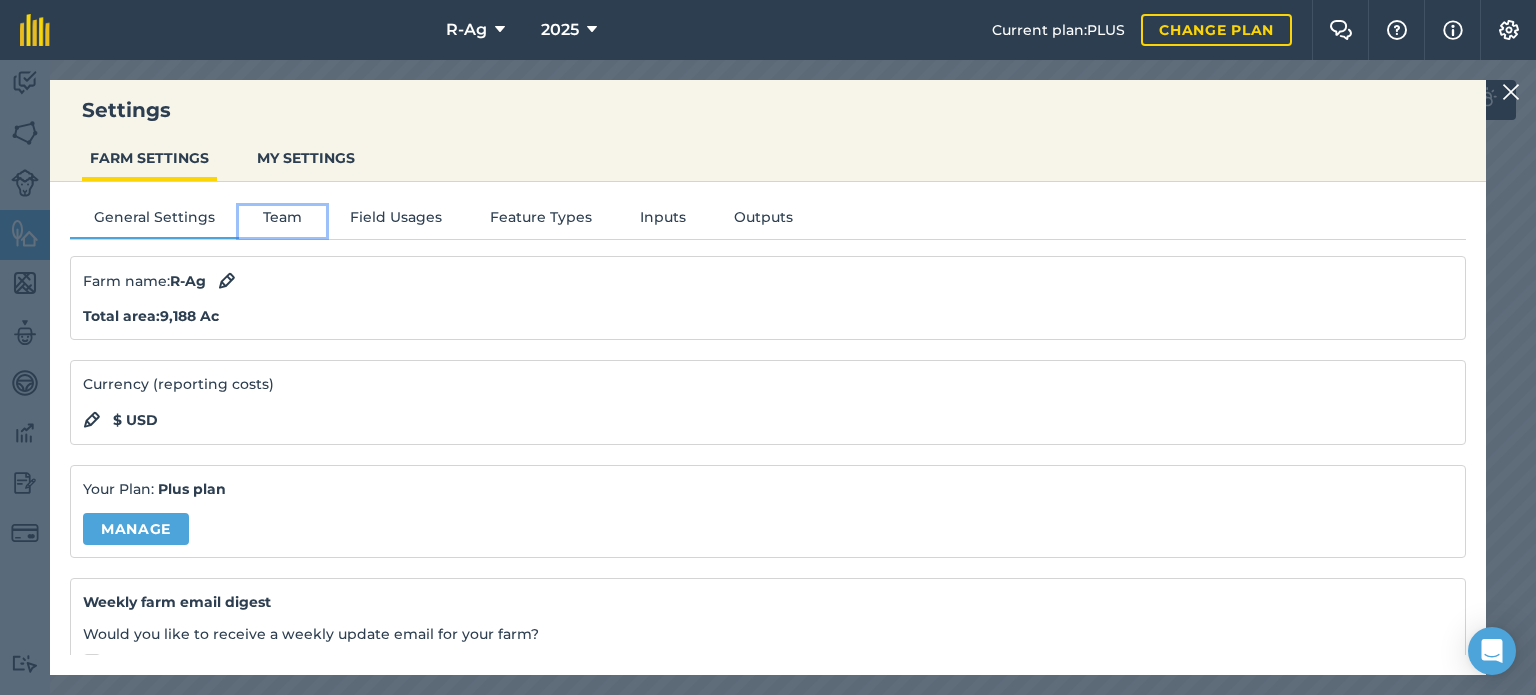 click on "Team" at bounding box center [282, 221] 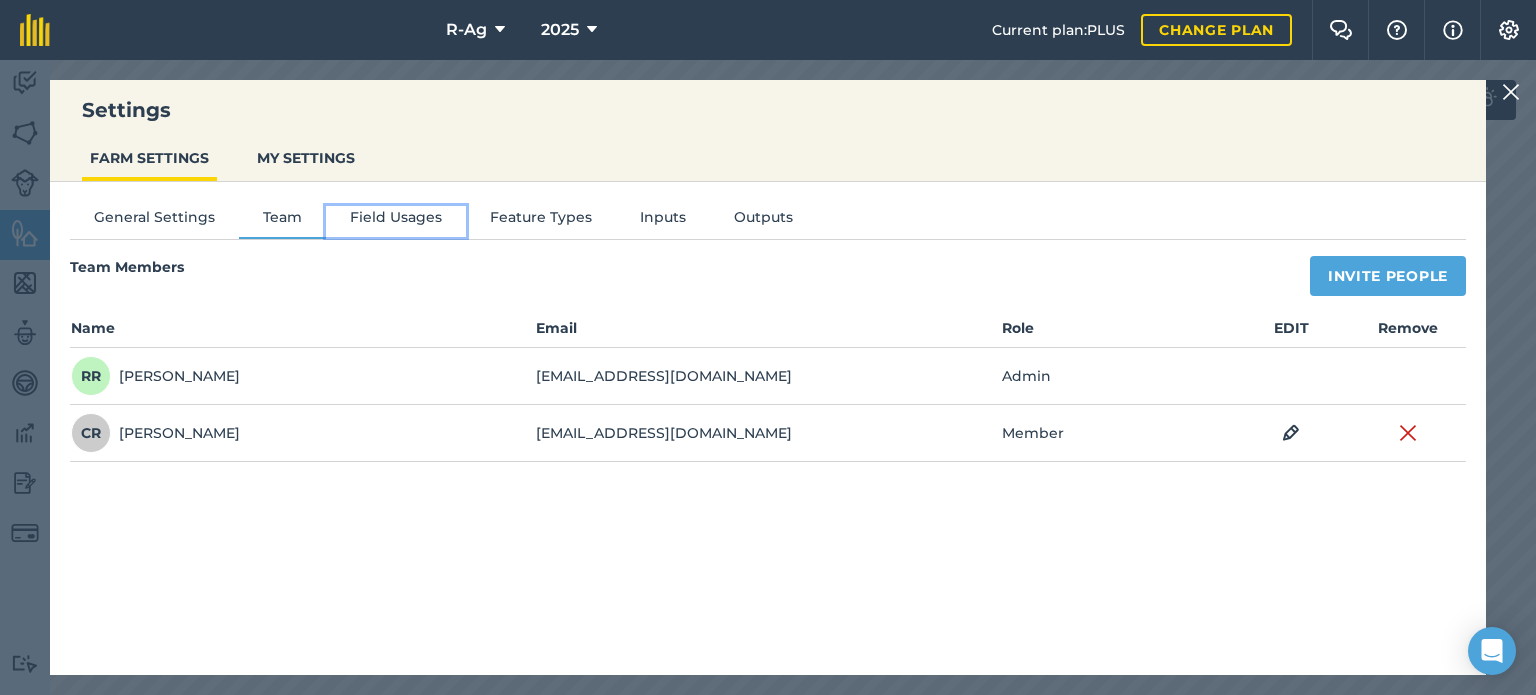 click on "Field Usages" at bounding box center [396, 221] 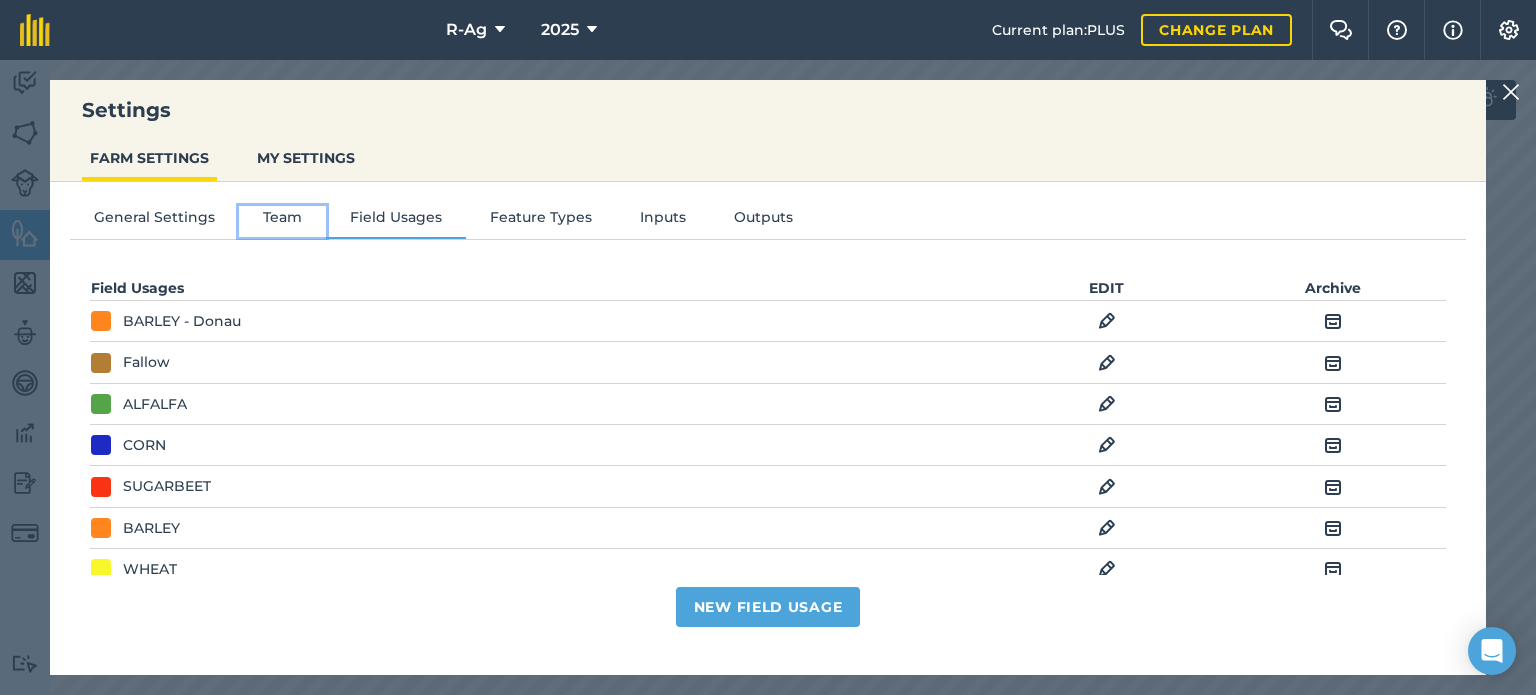 click on "Team" at bounding box center (282, 221) 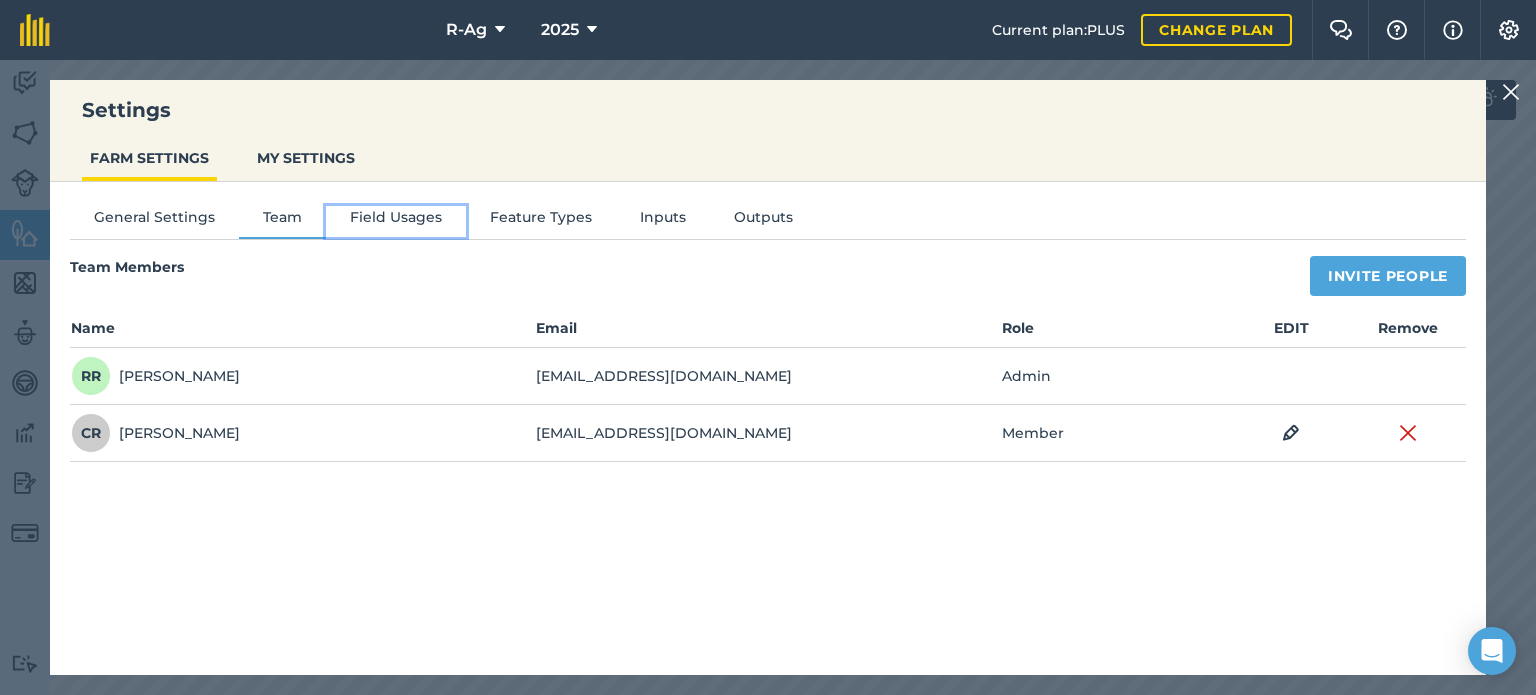 click on "Field Usages" at bounding box center [396, 221] 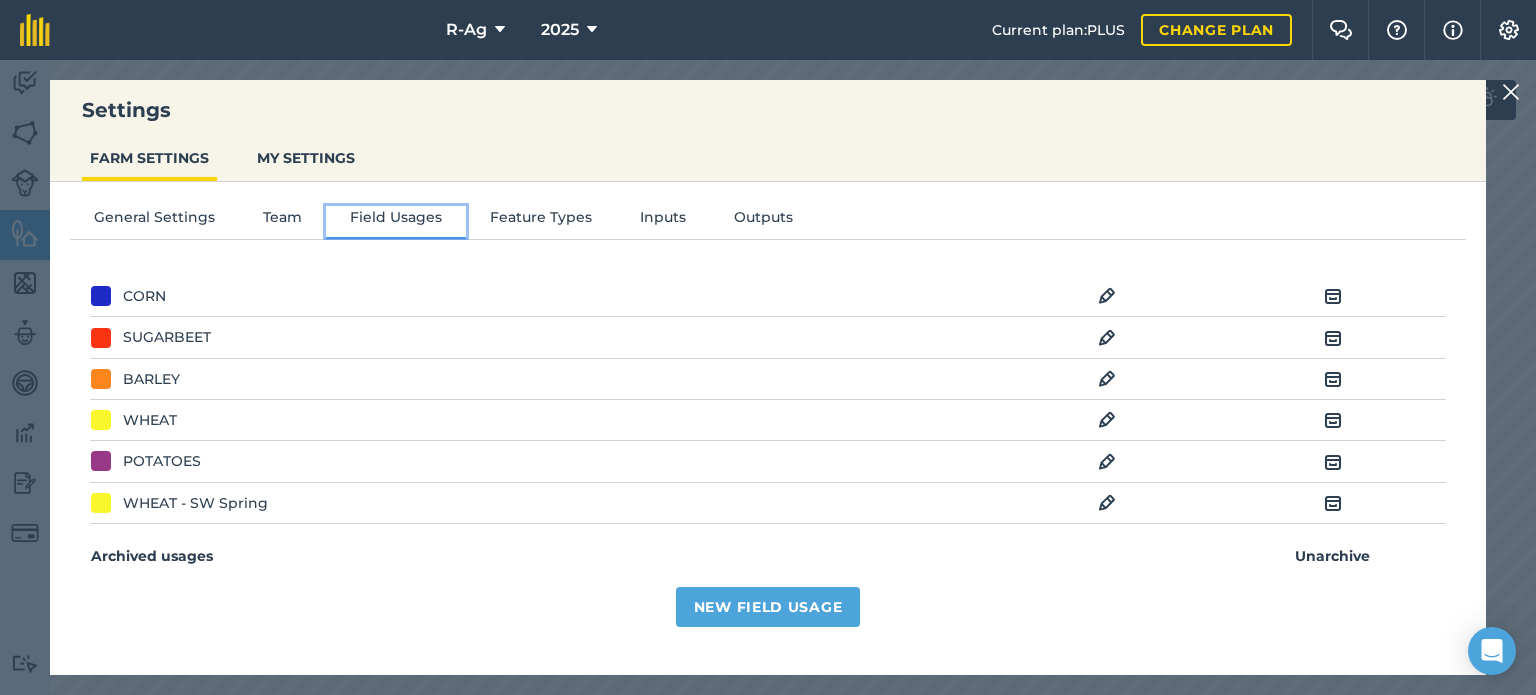 scroll, scrollTop: 0, scrollLeft: 0, axis: both 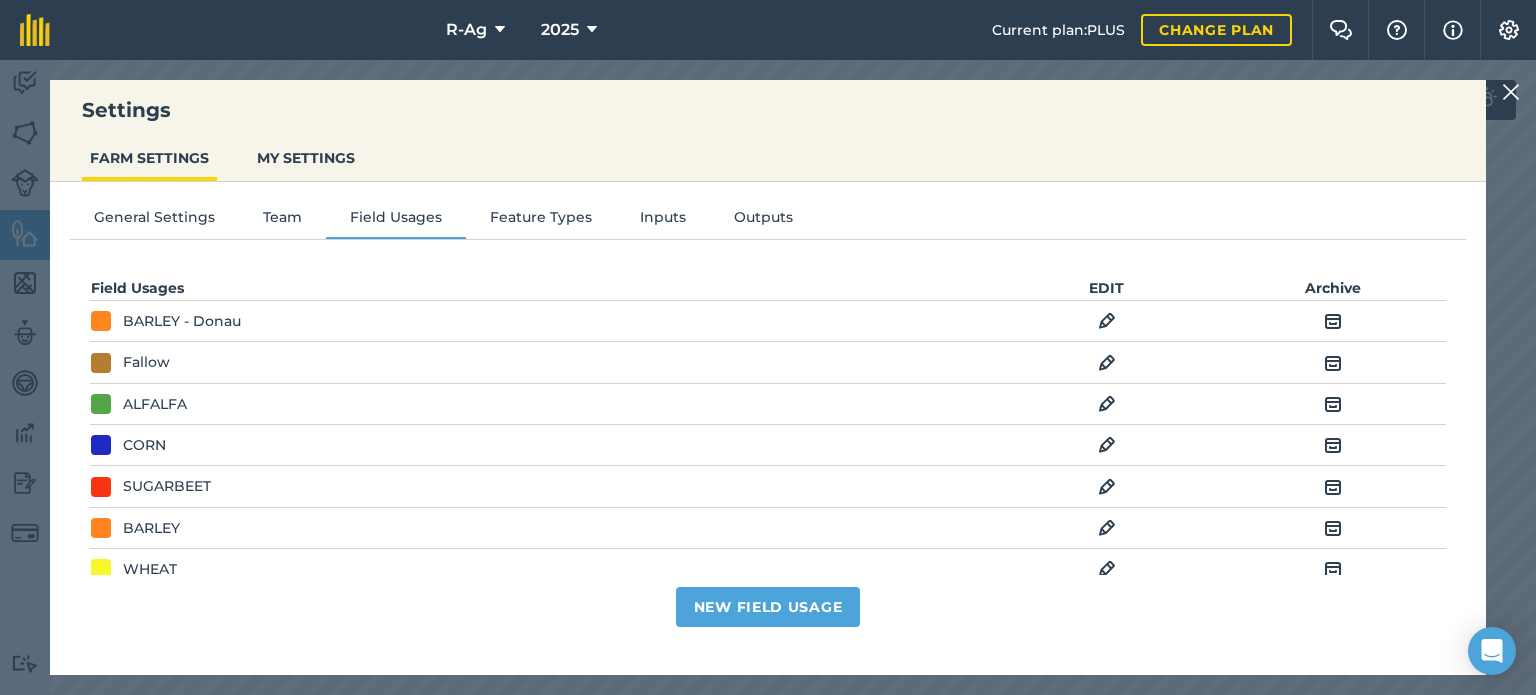 click at bounding box center [1511, 92] 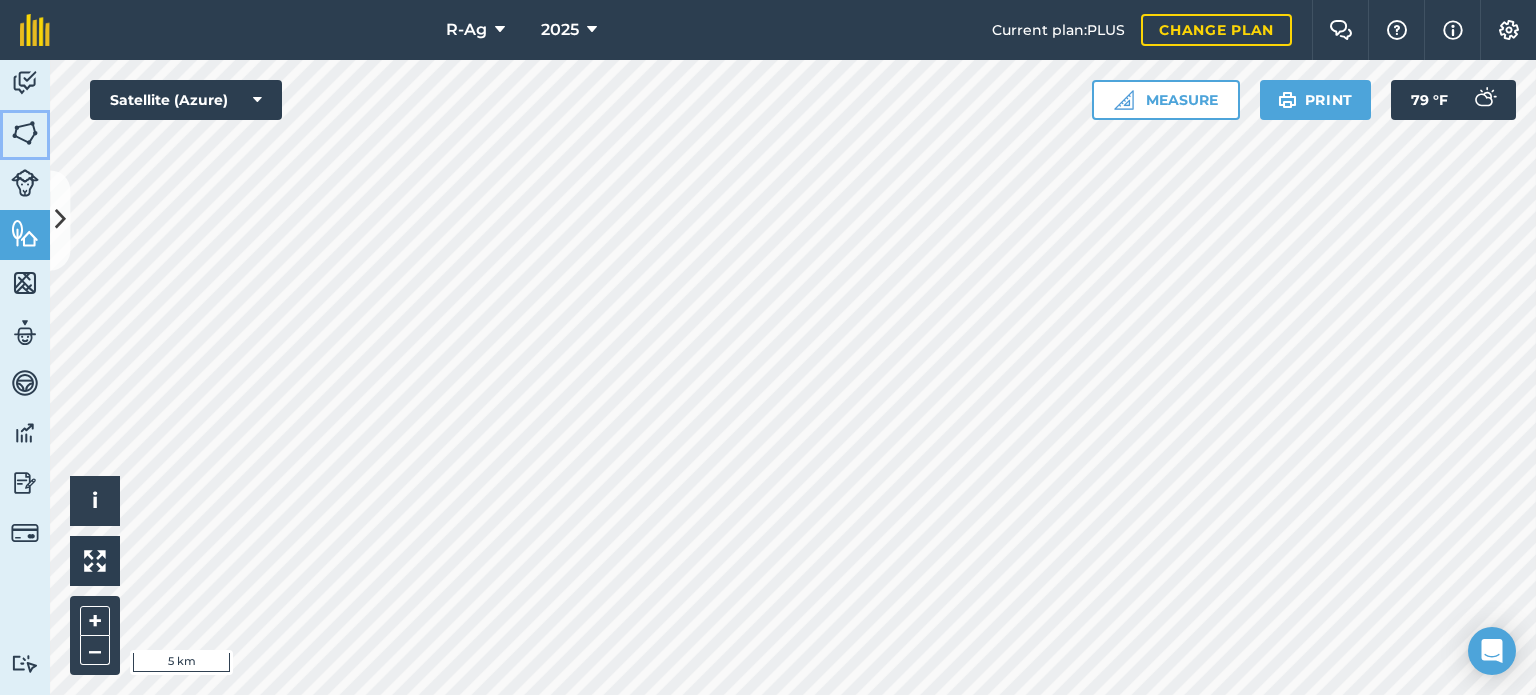 click at bounding box center [25, 133] 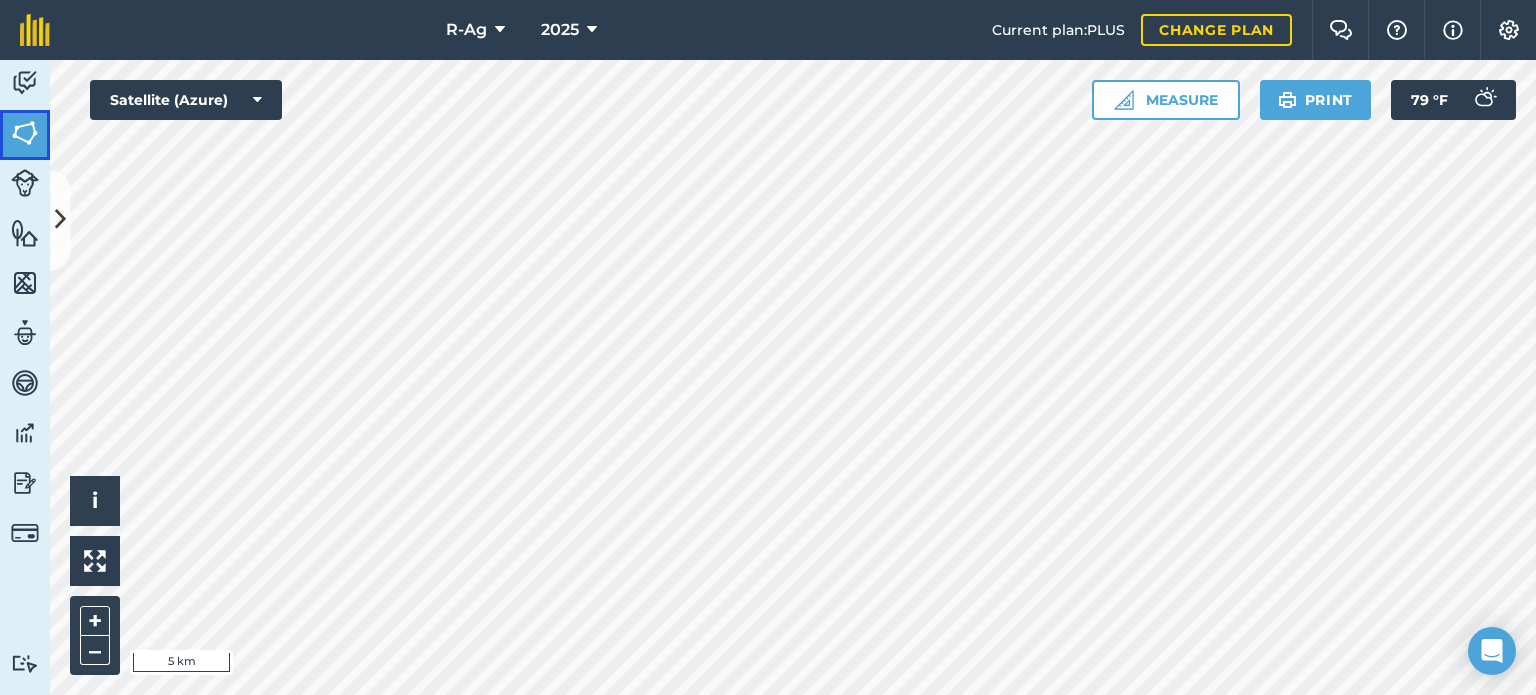 click at bounding box center [25, 133] 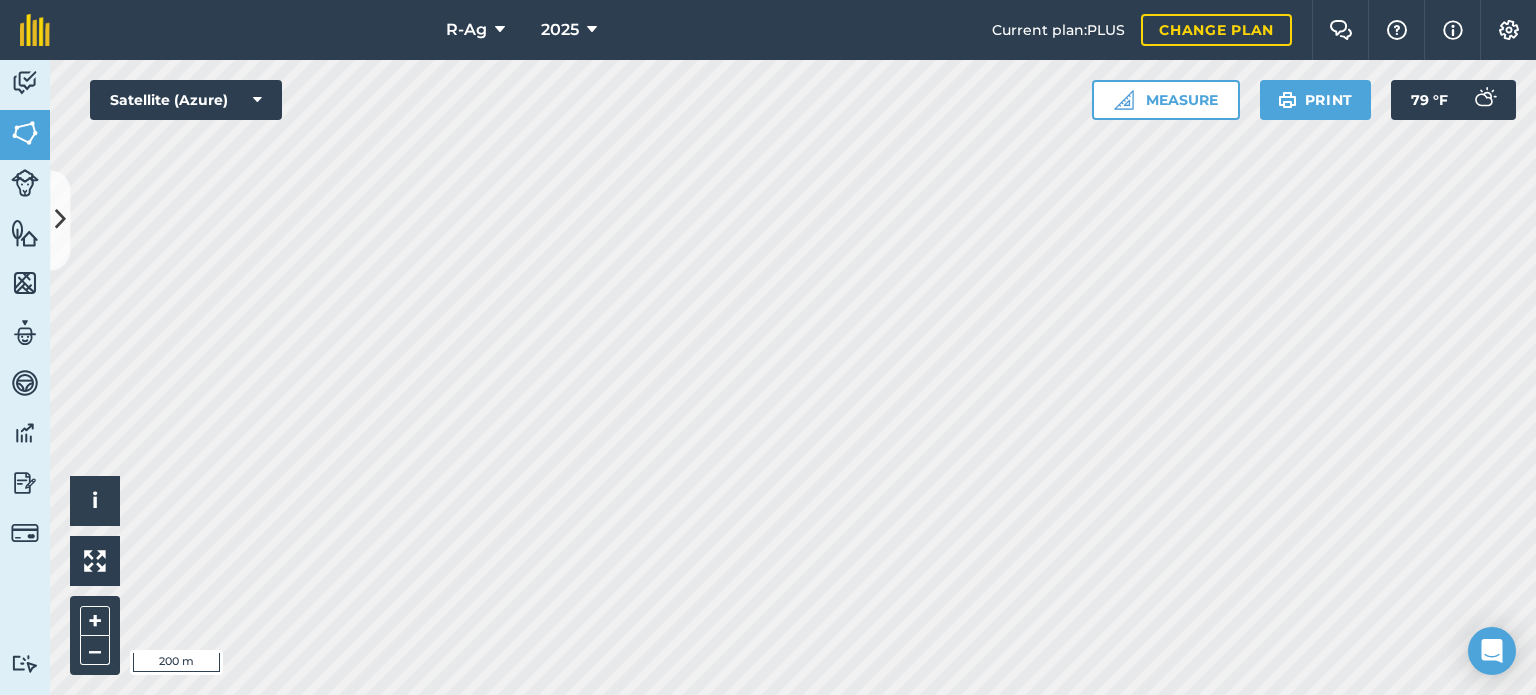 click on "R-Ag 2025 Current plan :  PLUS   Change plan Farm Chat Help Info Settings R-Ag  -  2025 Reproduced with the permission of  Microsoft Printed on  [DATE] Field usages No usage set ALFALFA BARLEY BARLEY - Donau CORN Fallow POTATOES SUGARBEET WHEAT WHEAT - SW Spring Feature types Compost Yard Pumps Shop Solar Sites Trees Water Activity Fields Livestock Features Maps Team Vehicles Data Reporting Billing Tutorials Tutorials Fields   Add   Set usage Visibility: On Total area :  9,188   Ac Edit fields By usages, Filters (1) No usage set 3,153   [PERSON_NAME] South 4 125   [PERSON_NAME] South 5 125   Ac HV 4 160   Ac HV 5 118   [PERSON_NAME] 131   Ac J North 110   Ac J5 150   Ac J9N 125.6   Ac J9S 101.5   [PERSON_NAME] Farm 2 135   [PERSON_NAME] 2 158   Ac [PERSON_NAME] North 112   Ac [PERSON_NAME] 123   [PERSON_NAME] 91.41   Ac Rueben 1 30.7   Ac Rueben 2 120.3   Ac Rueben 3 31.08   Ac [PERSON_NAME]'s Pivot 36.25   Ac Stan's Wheel Line 112.7   [PERSON_NAME] West 147   Ac Verbrae 1 122.3   Ac Verbrae 2 124.5   Ac Verbrae 7 124   [PERSON_NAME] 10" at bounding box center (768, 347) 